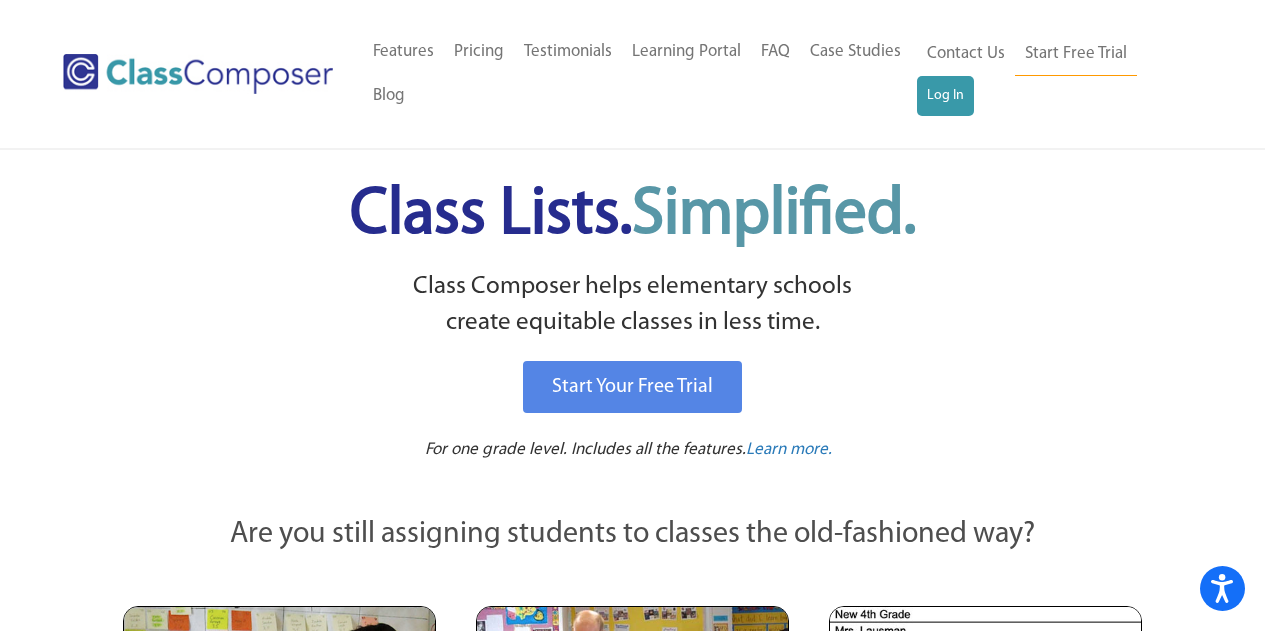 scroll, scrollTop: 0, scrollLeft: 0, axis: both 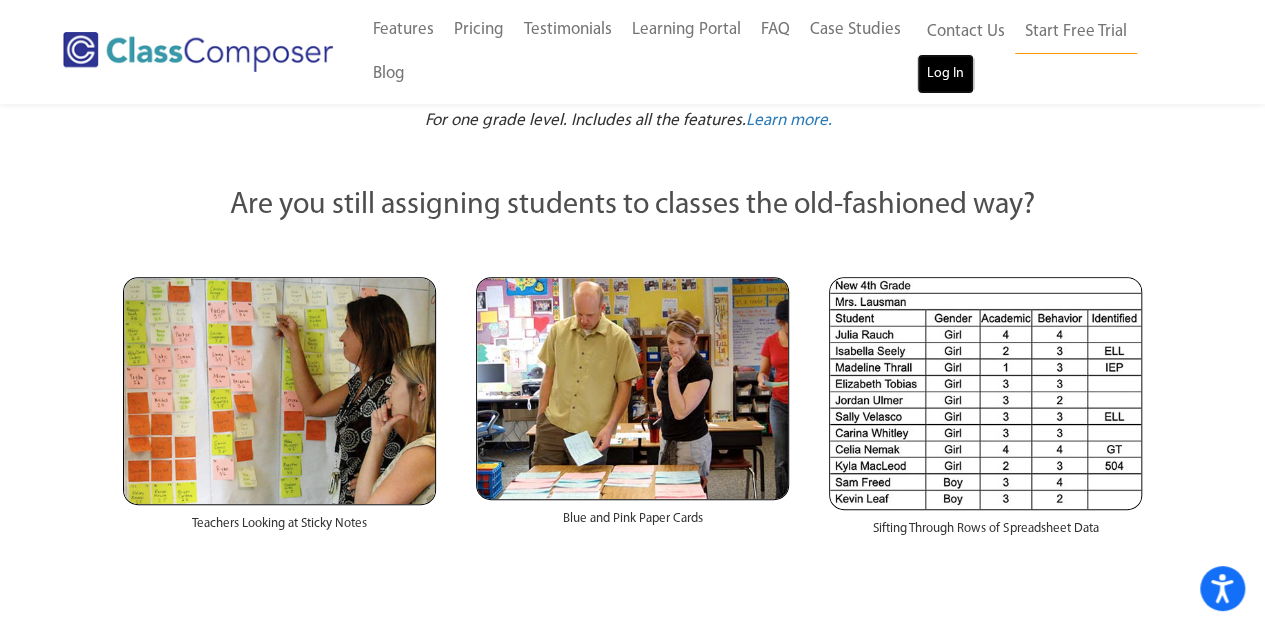 click on "Log In" at bounding box center (945, 74) 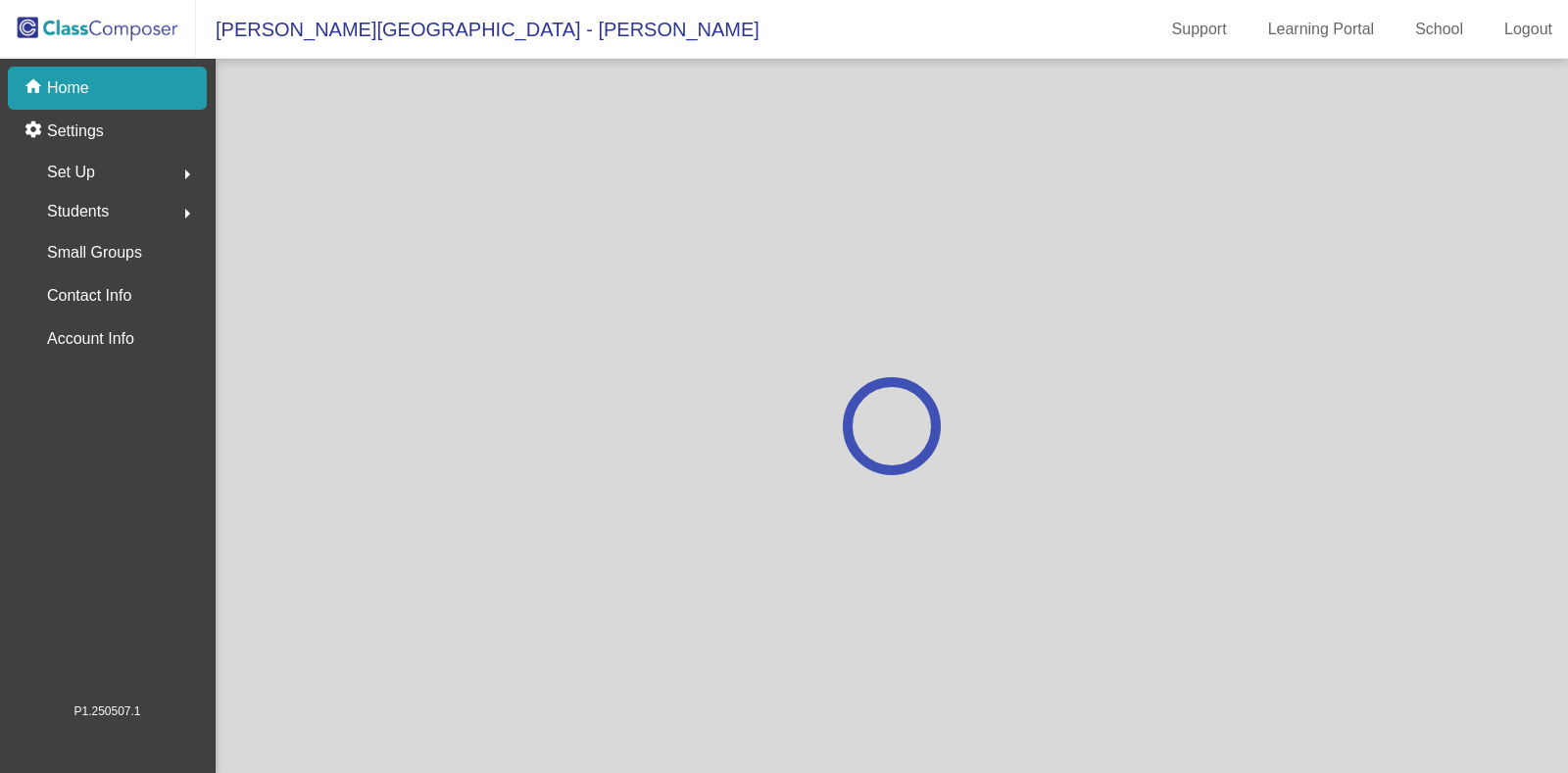 scroll, scrollTop: 0, scrollLeft: 0, axis: both 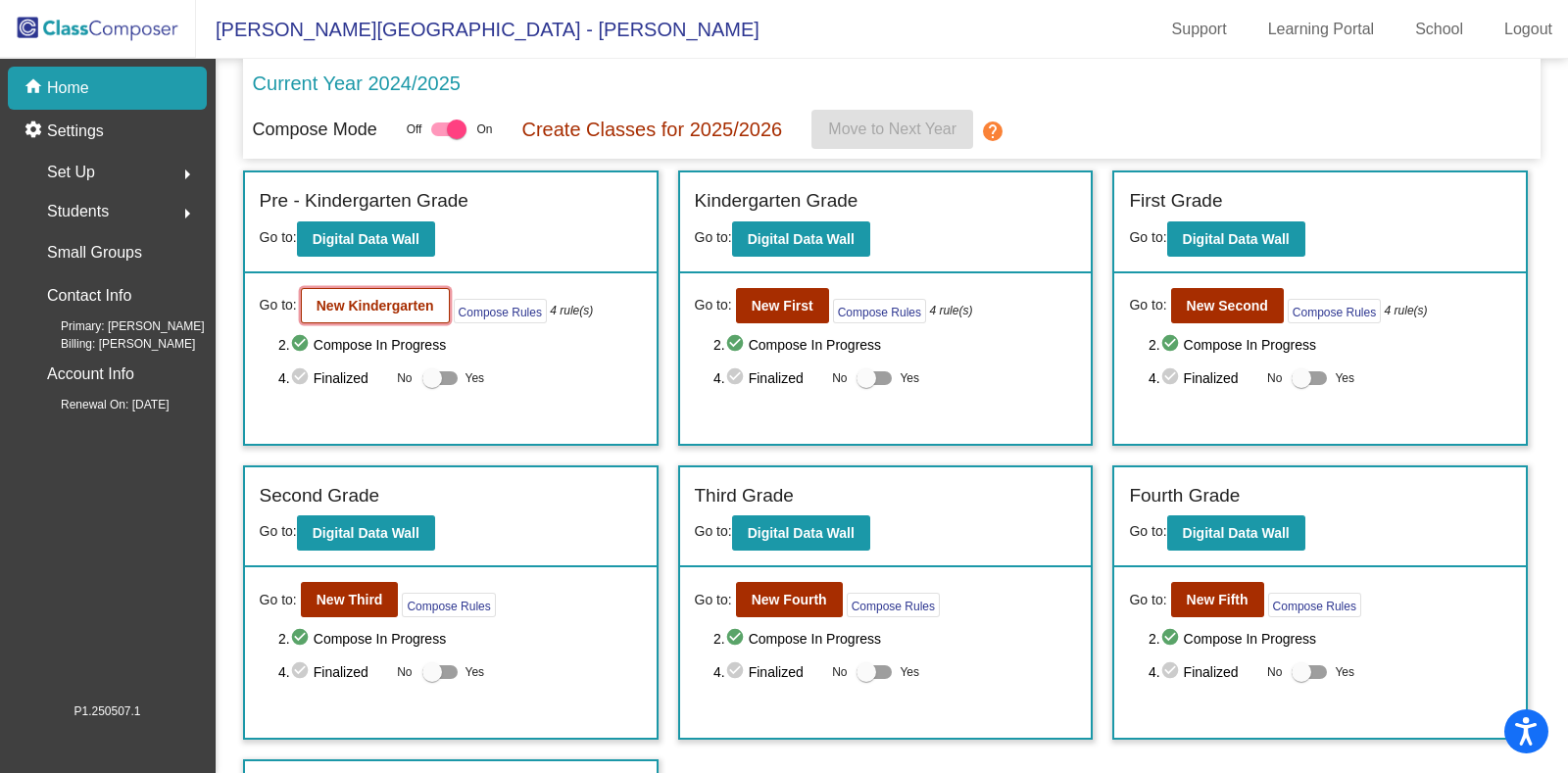 click on "New Kindergarten" 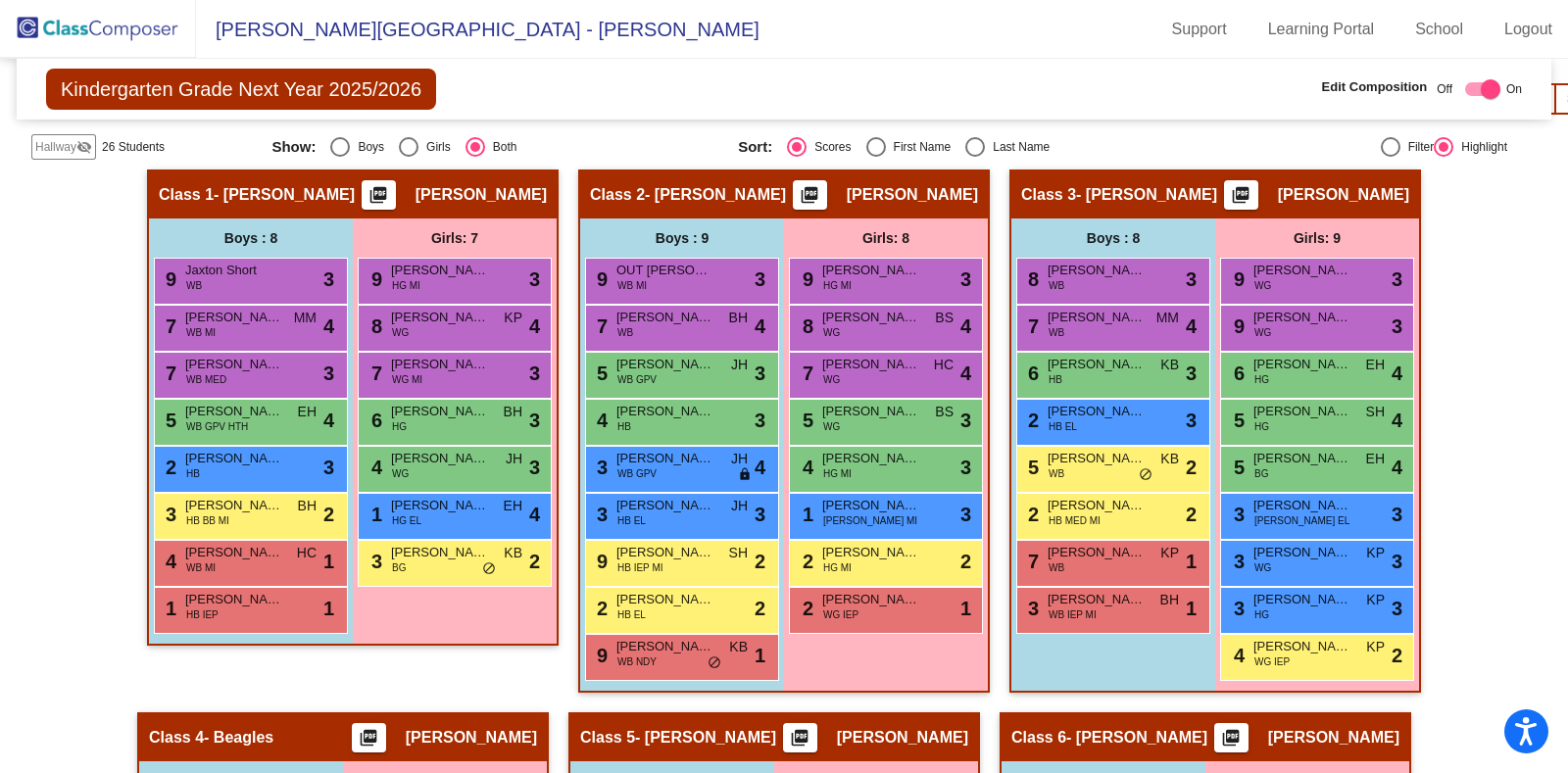 scroll, scrollTop: 800, scrollLeft: 0, axis: vertical 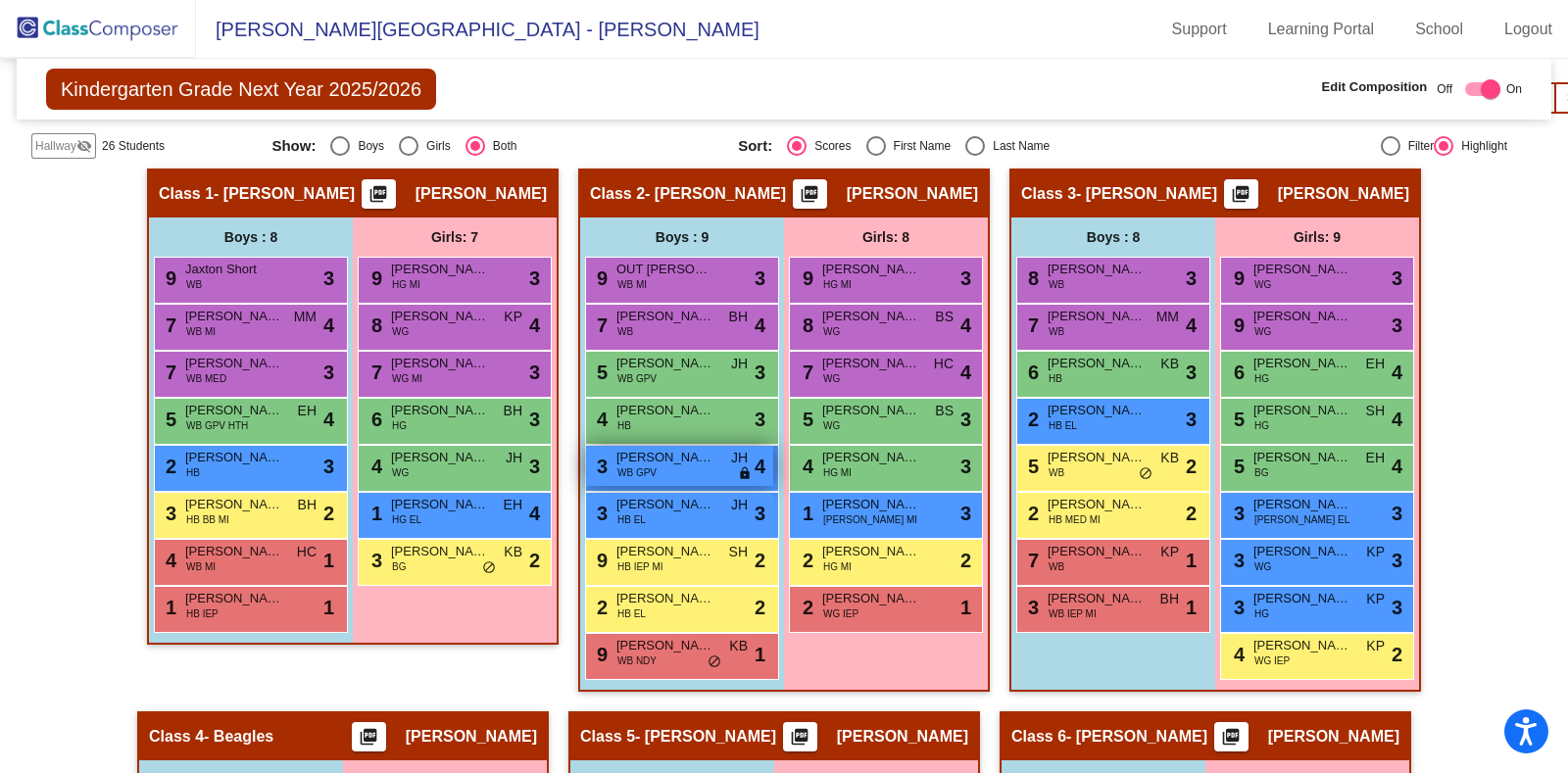 click on "Marshall Johnson" at bounding box center [665, 458] 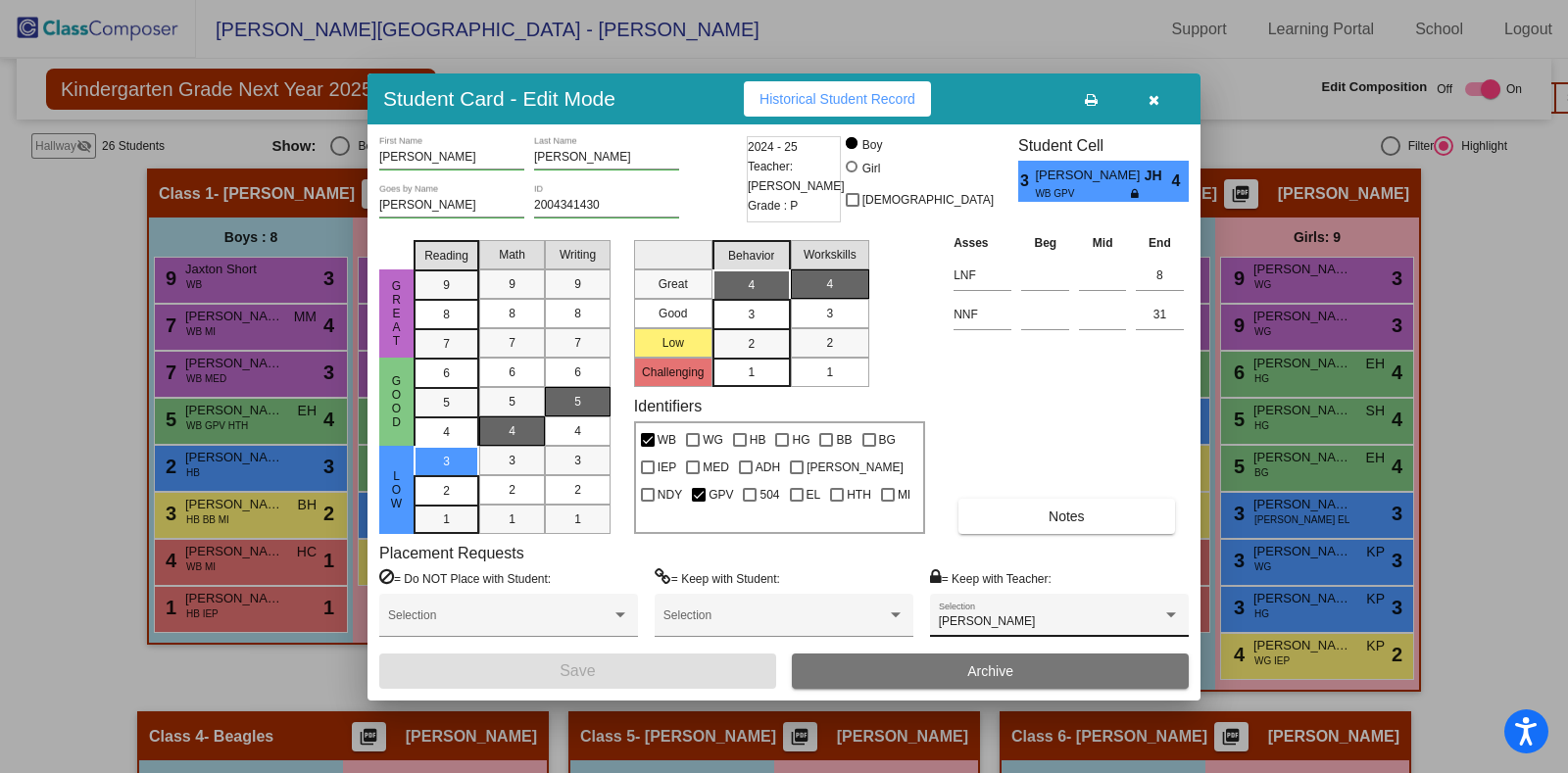 click on "Cassandra Elmore Selection" at bounding box center (1059, 620) 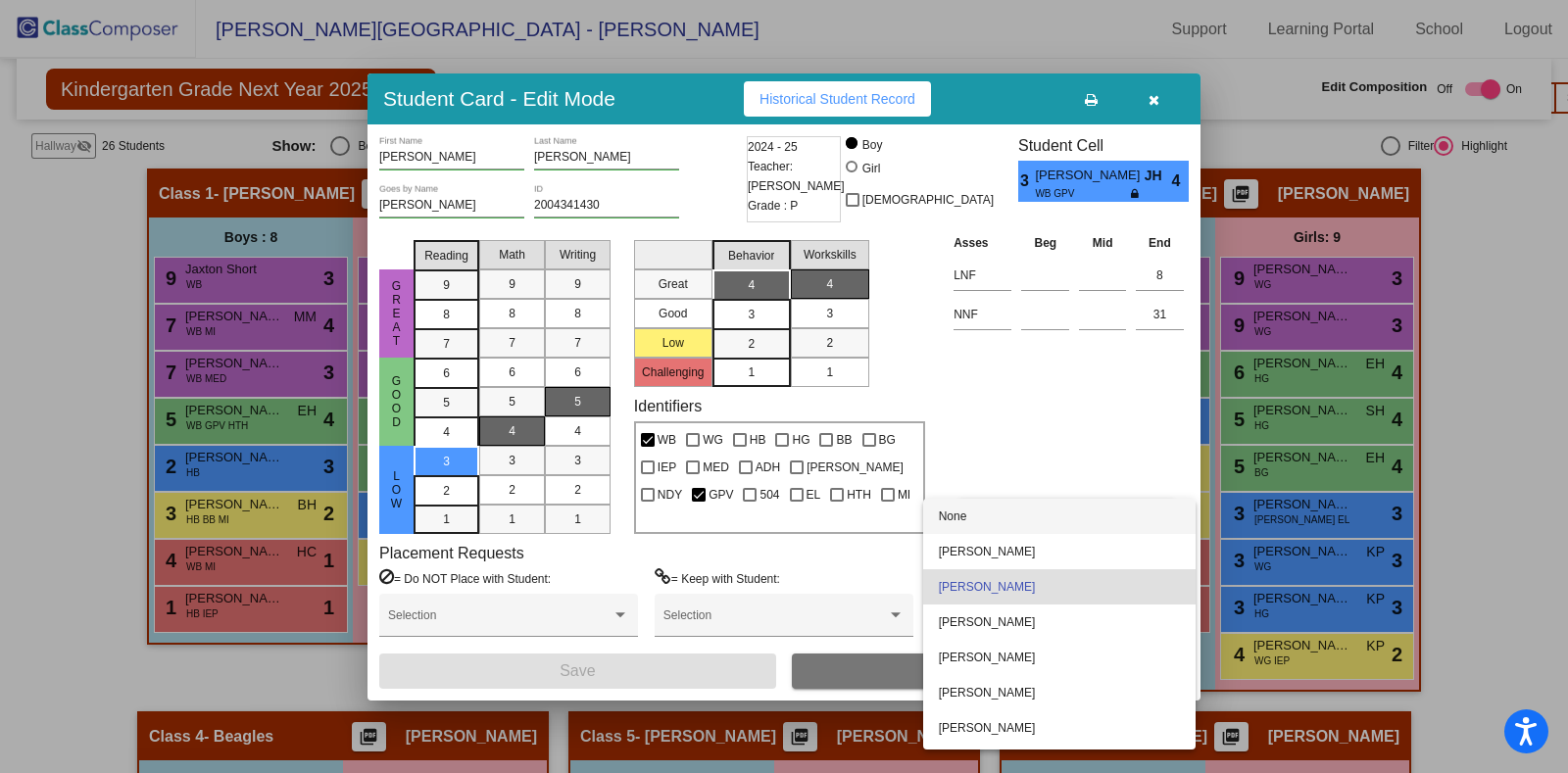 click on "None" at bounding box center (1059, 516) 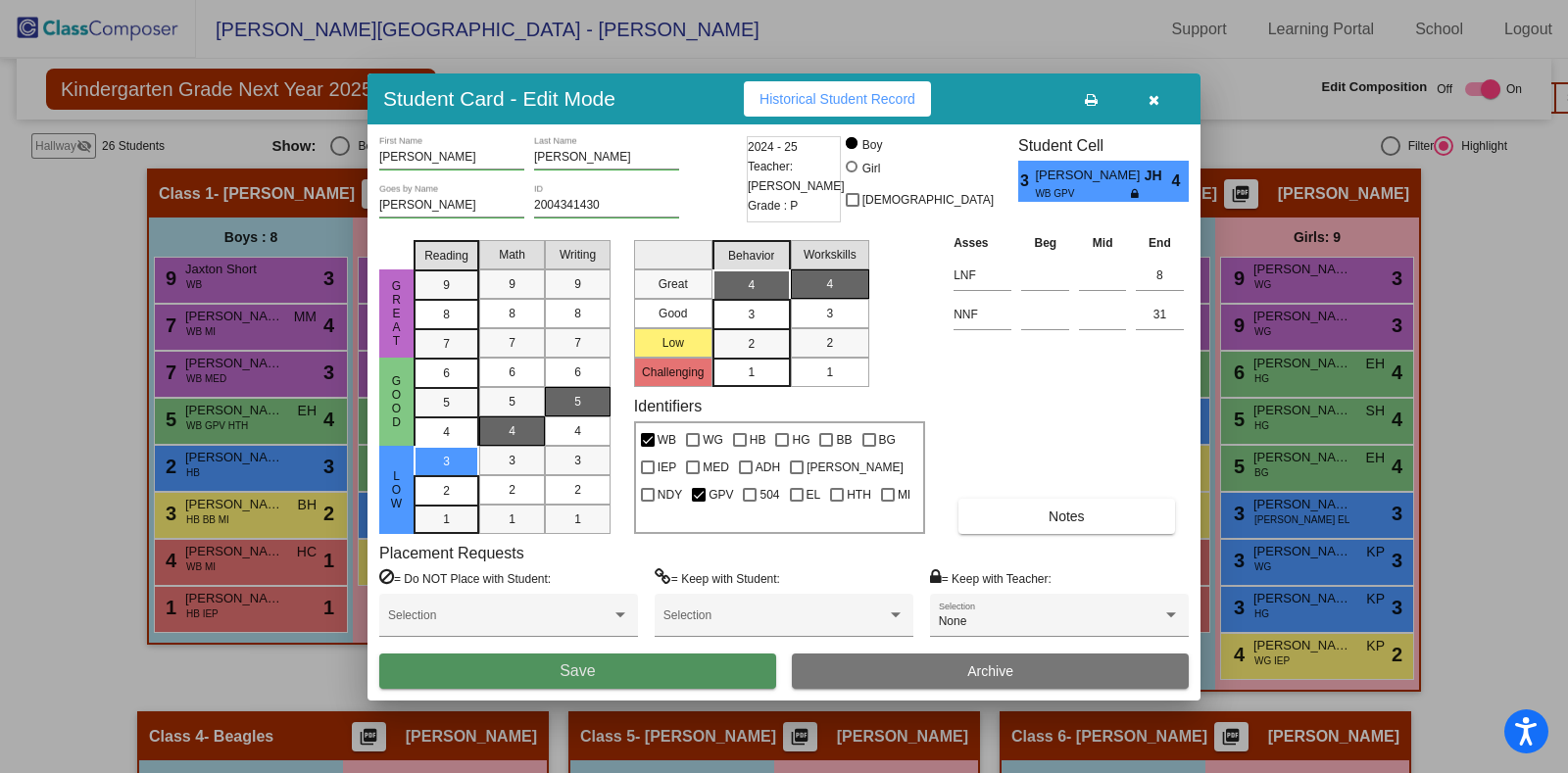 click on "Save" at bounding box center (577, 671) 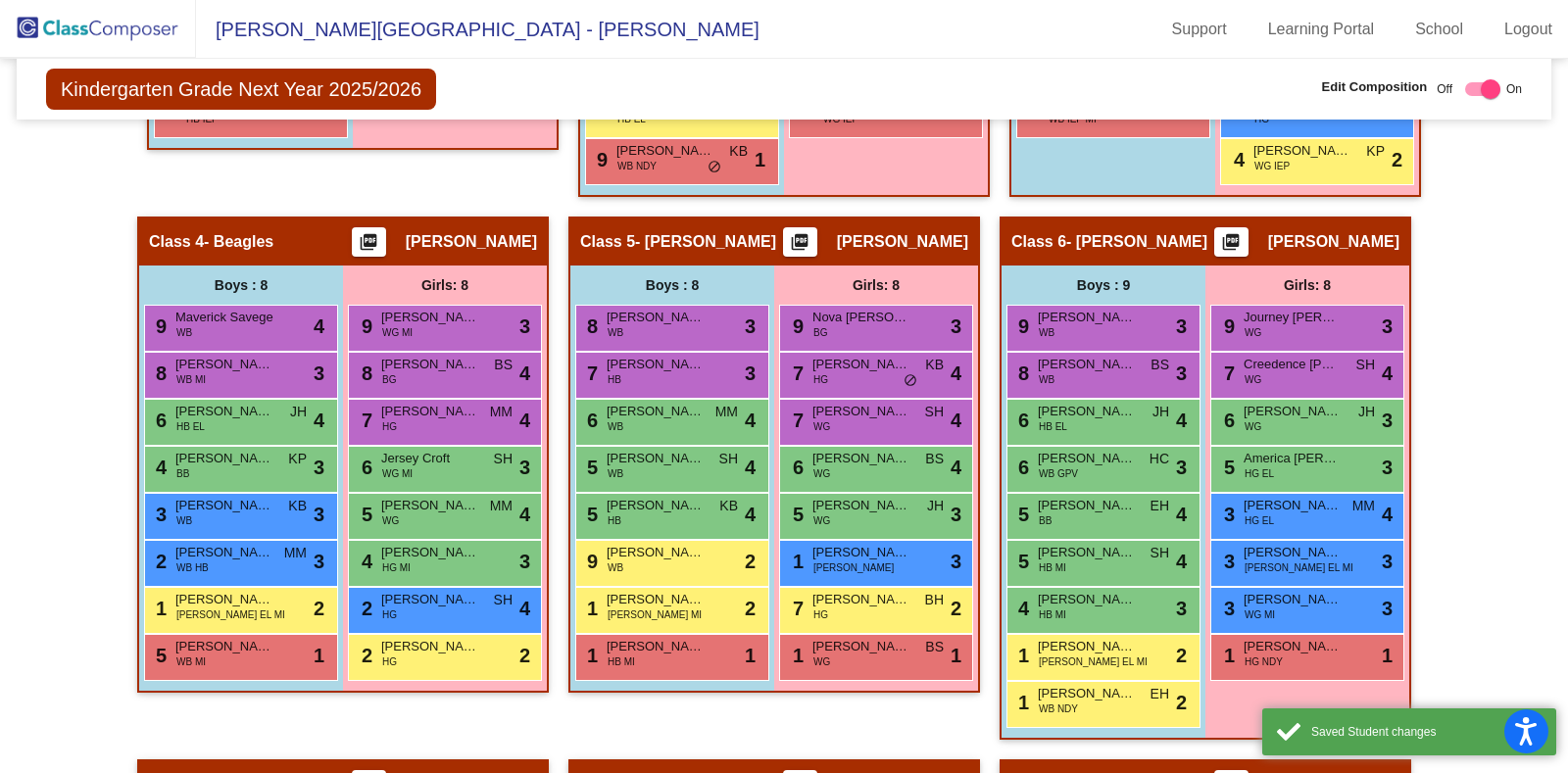 scroll, scrollTop: 1297, scrollLeft: 0, axis: vertical 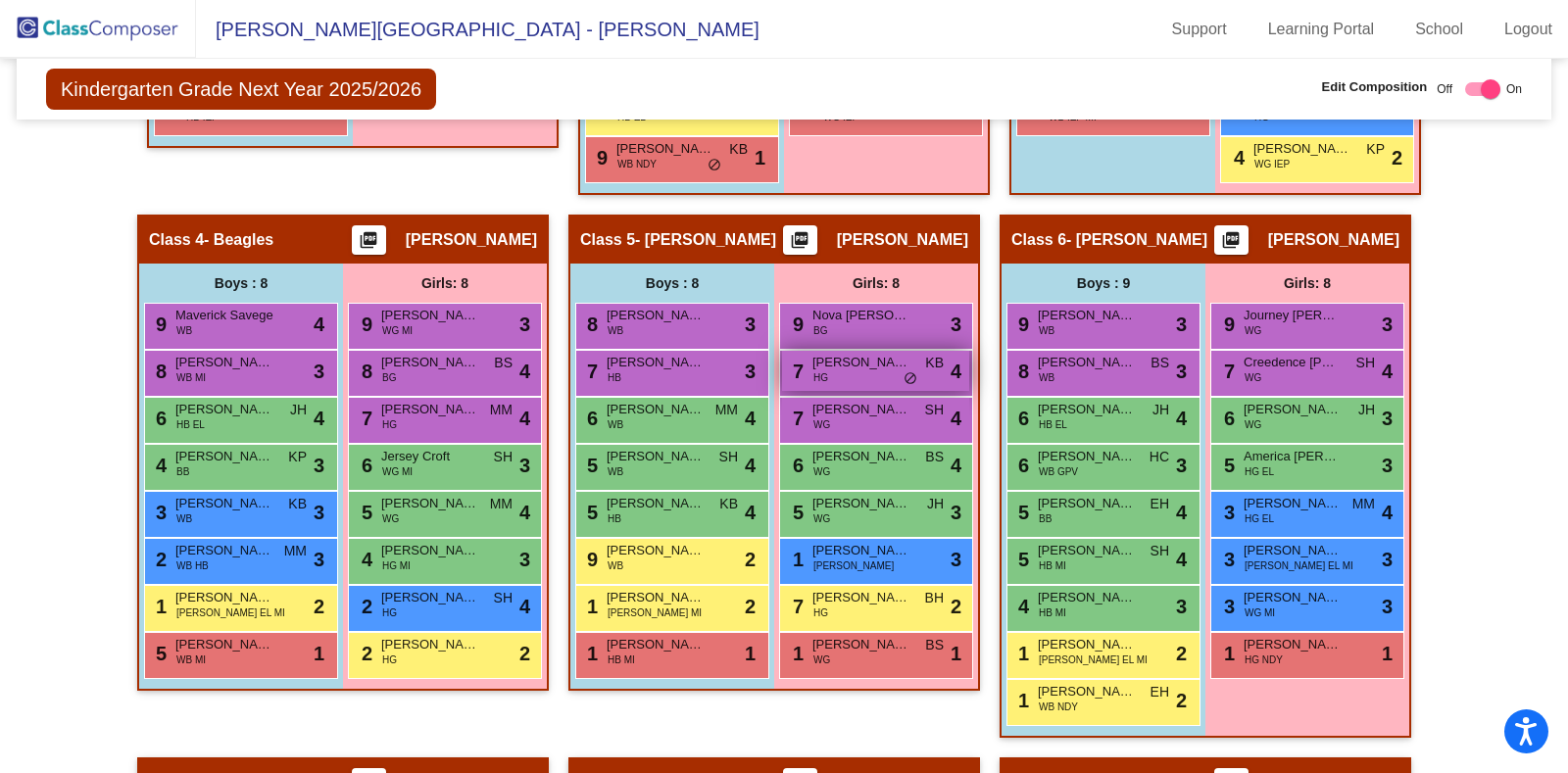 click on "Breezy Perez Mejia" at bounding box center [861, 362] 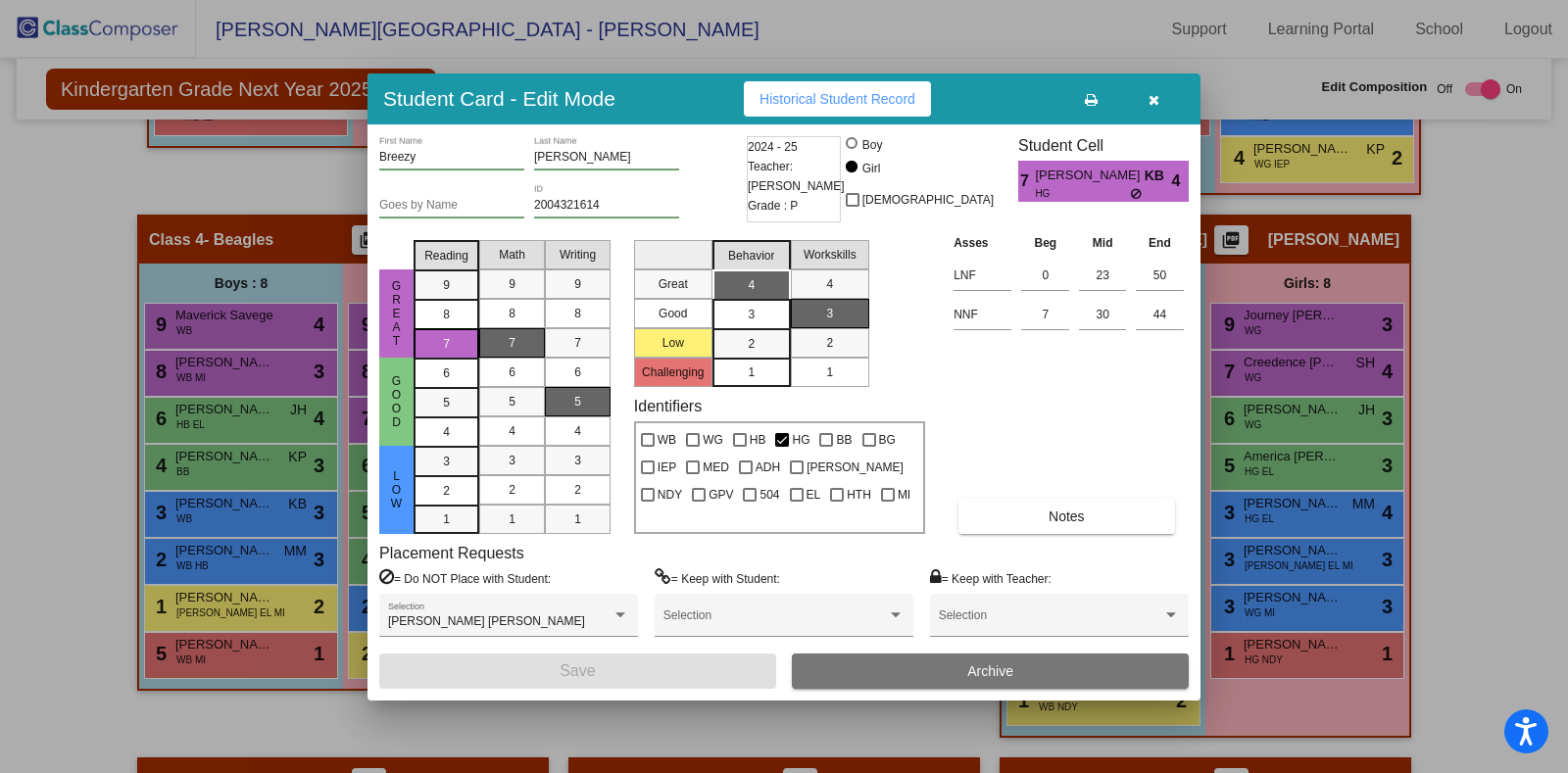 click at bounding box center (1153, 100) 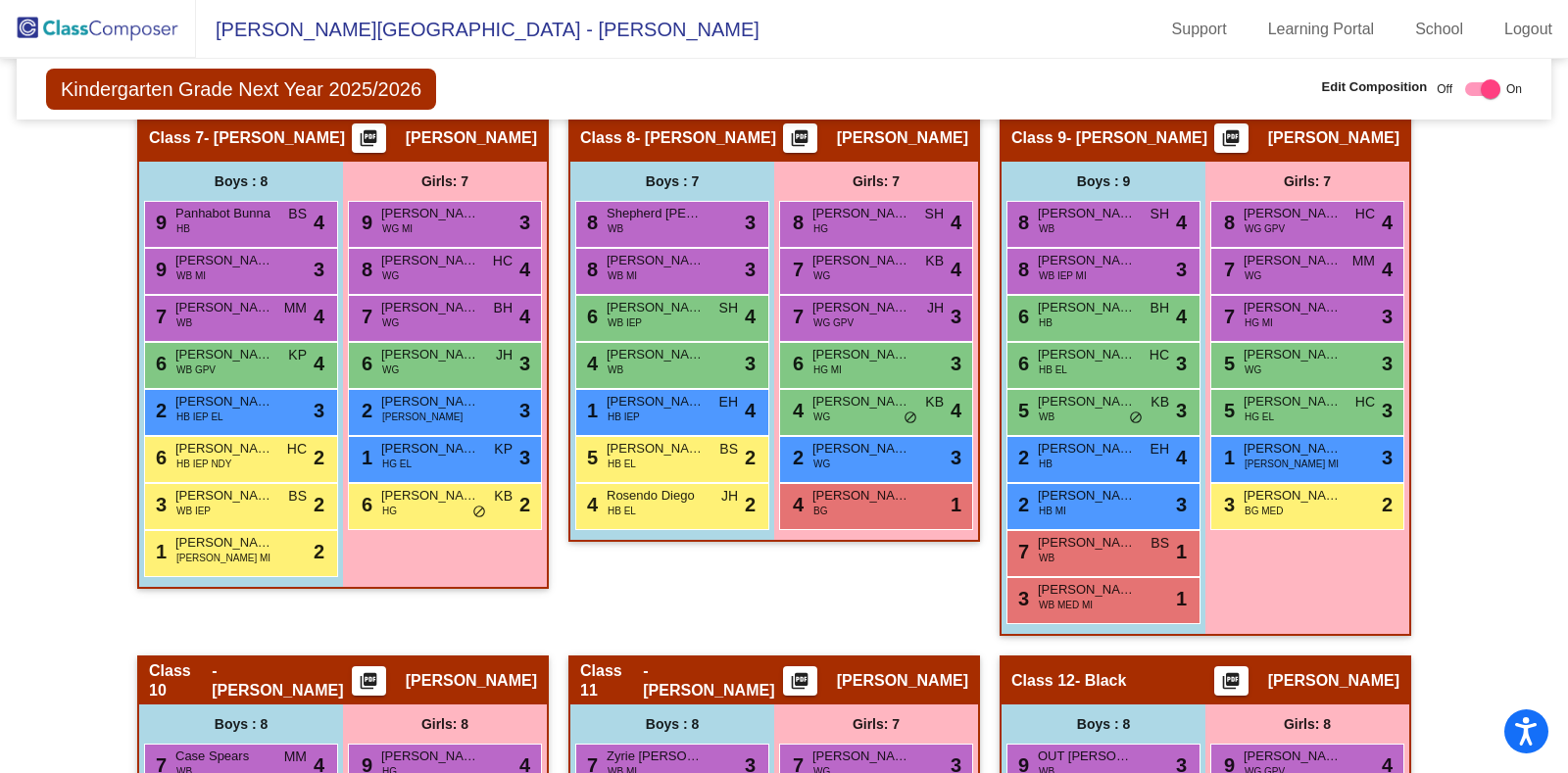 scroll, scrollTop: 1946, scrollLeft: 0, axis: vertical 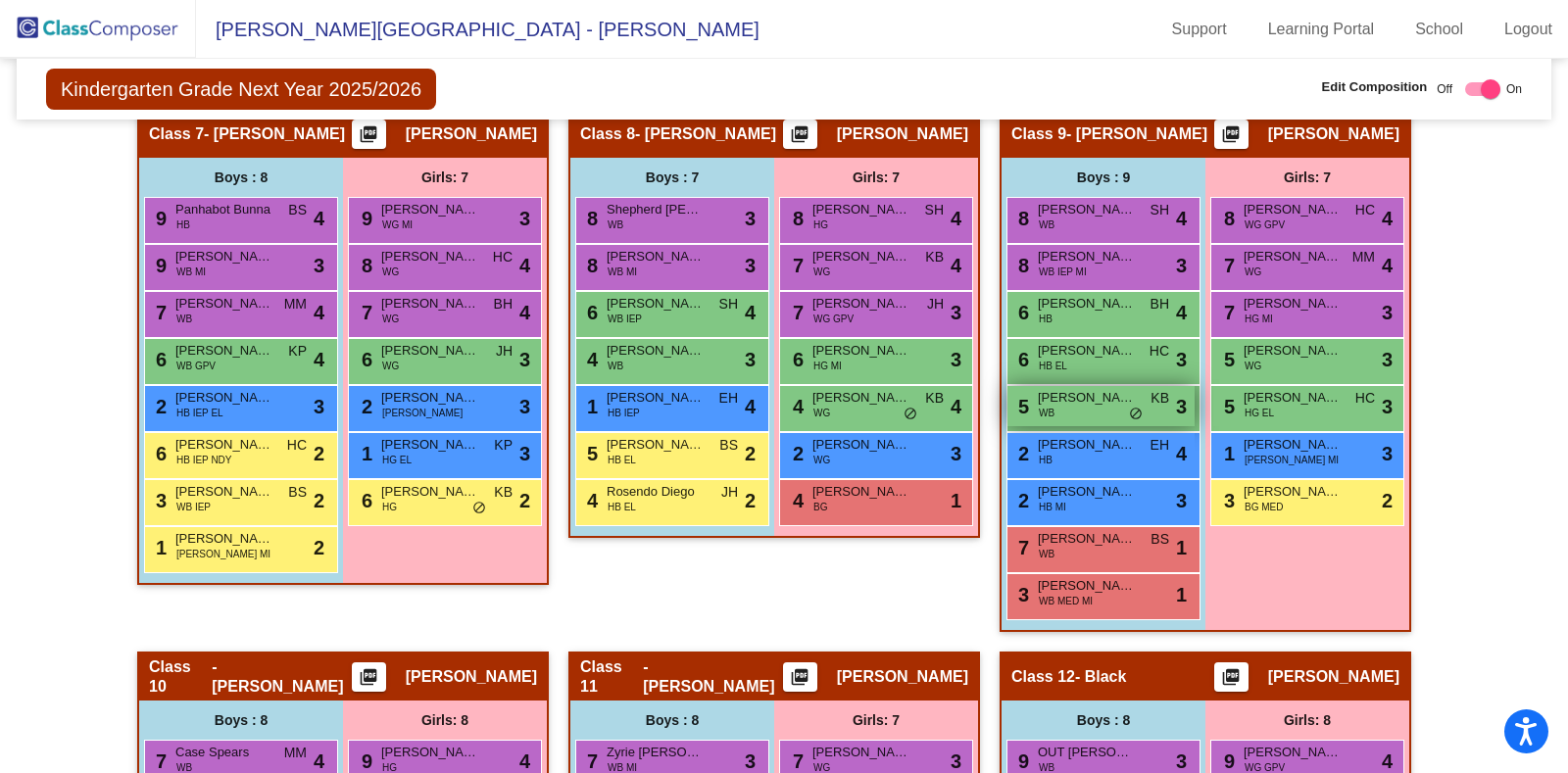 click on "5 Levi Heath WB KB lock do_not_disturb_alt 3" at bounding box center (1101, 406) 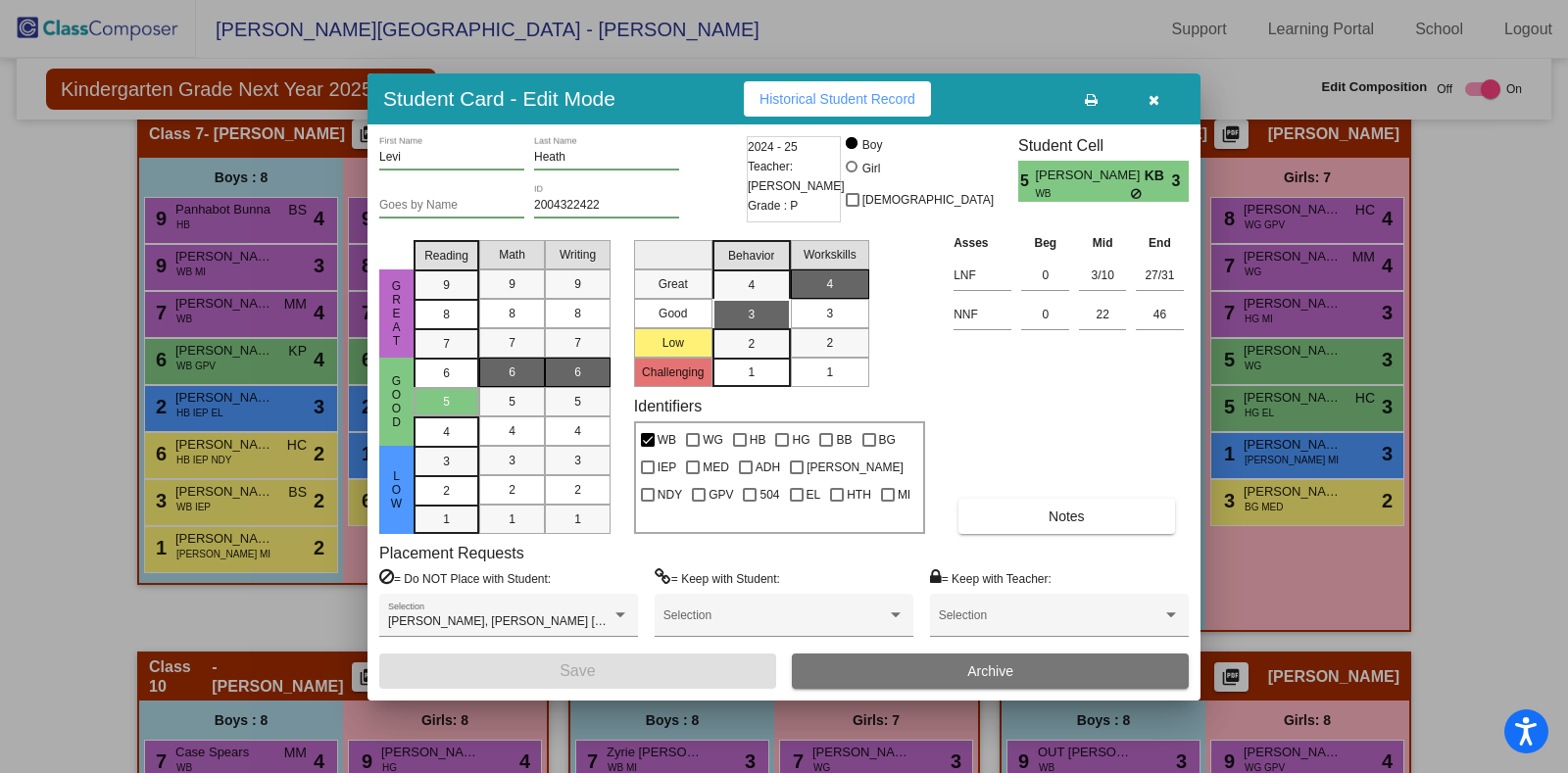 click at bounding box center [1153, 99] 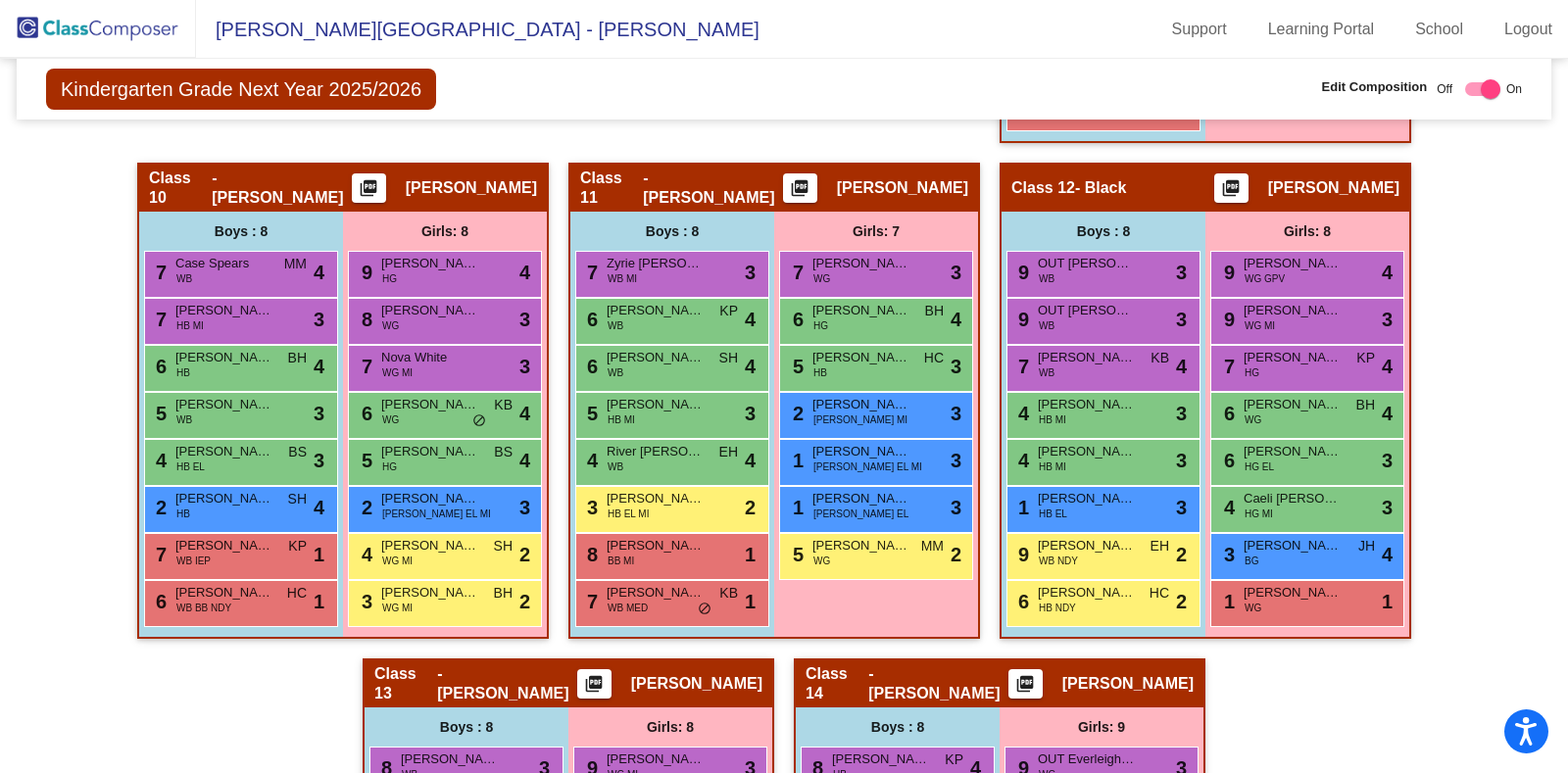 scroll, scrollTop: 2454, scrollLeft: 0, axis: vertical 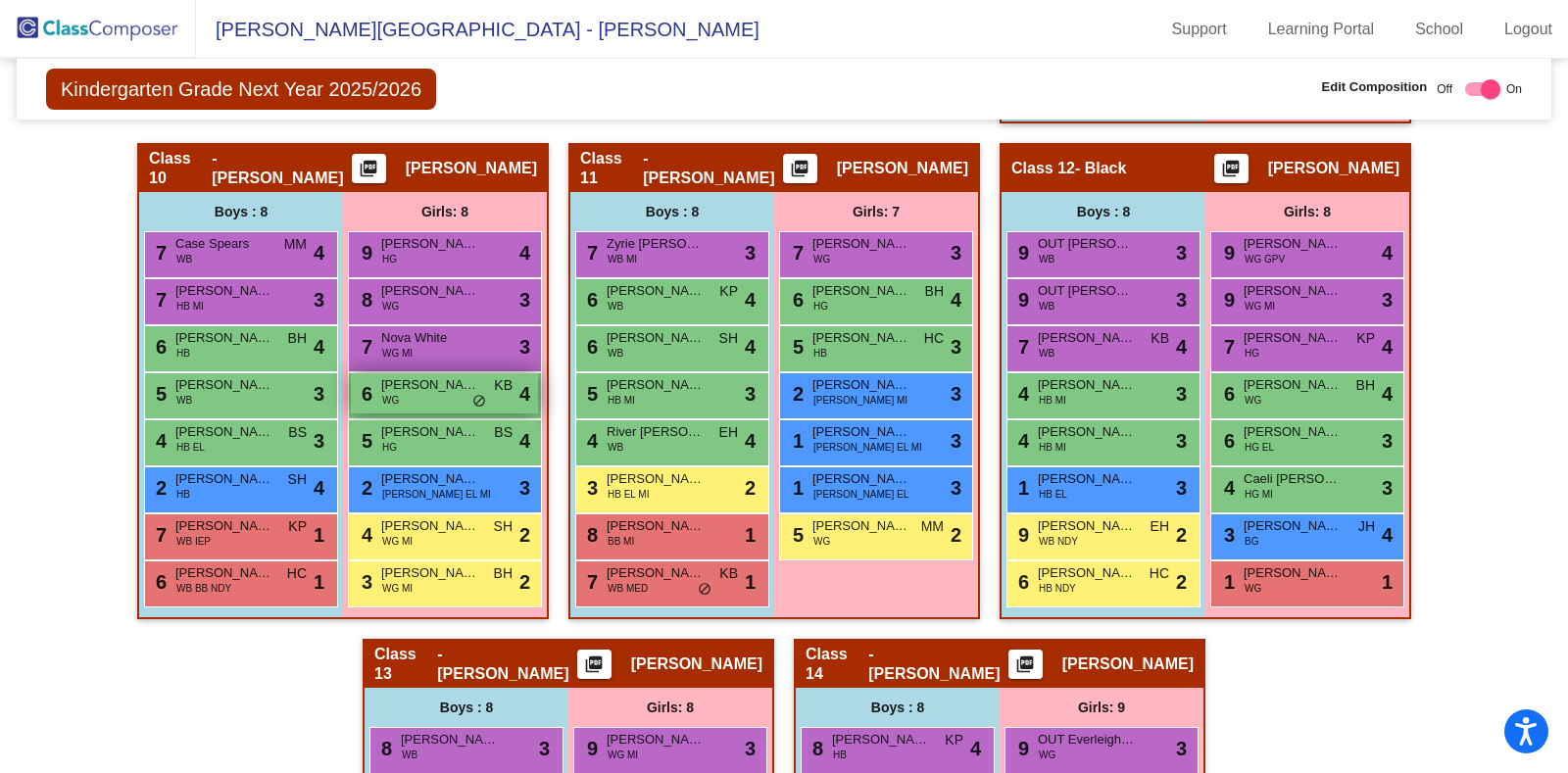 click on "6 Holland Langston WG KB lock do_not_disturb_alt 4" at bounding box center (444, 393) 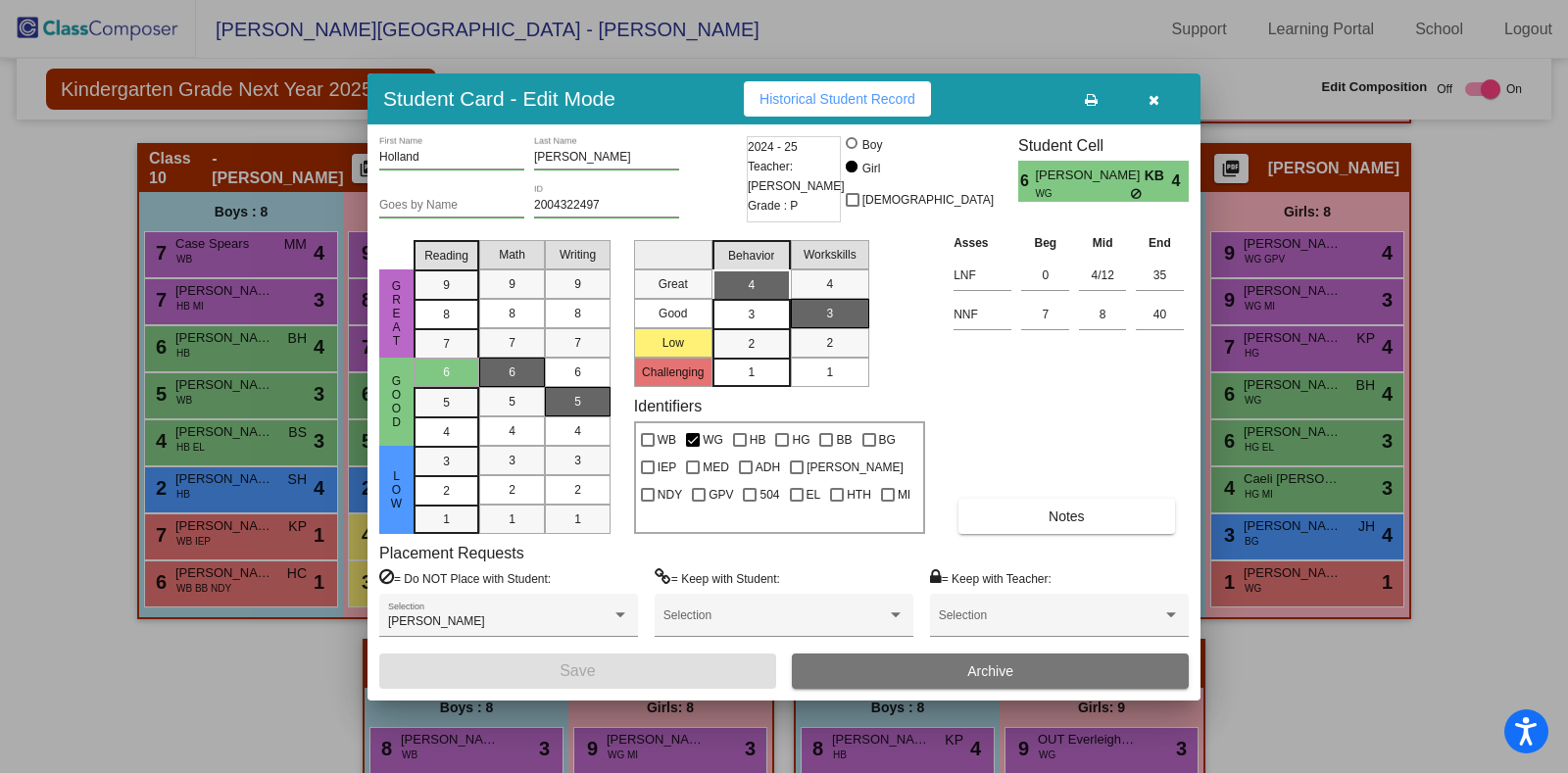 click at bounding box center (1153, 100) 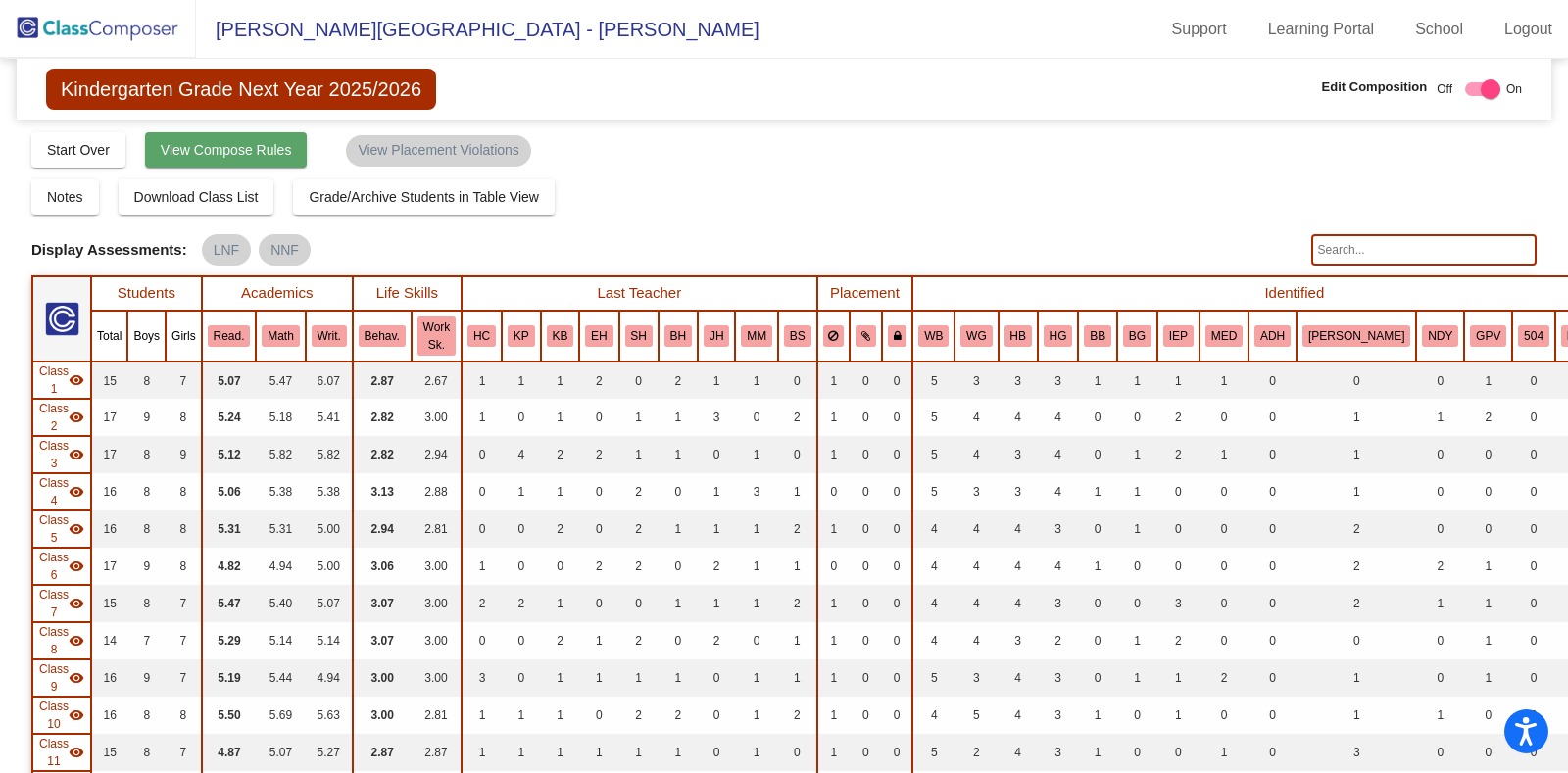 scroll, scrollTop: 0, scrollLeft: 0, axis: both 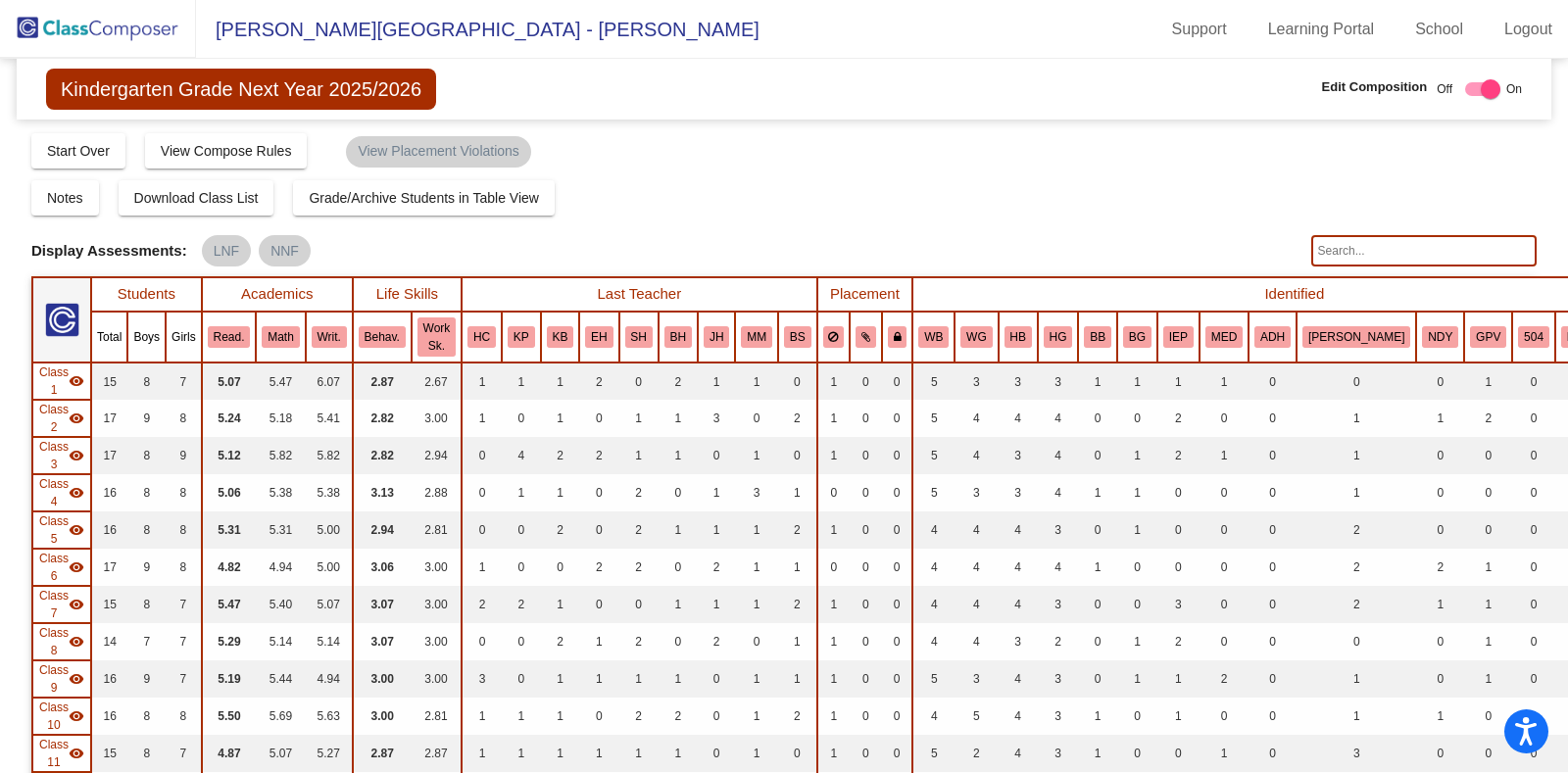 click 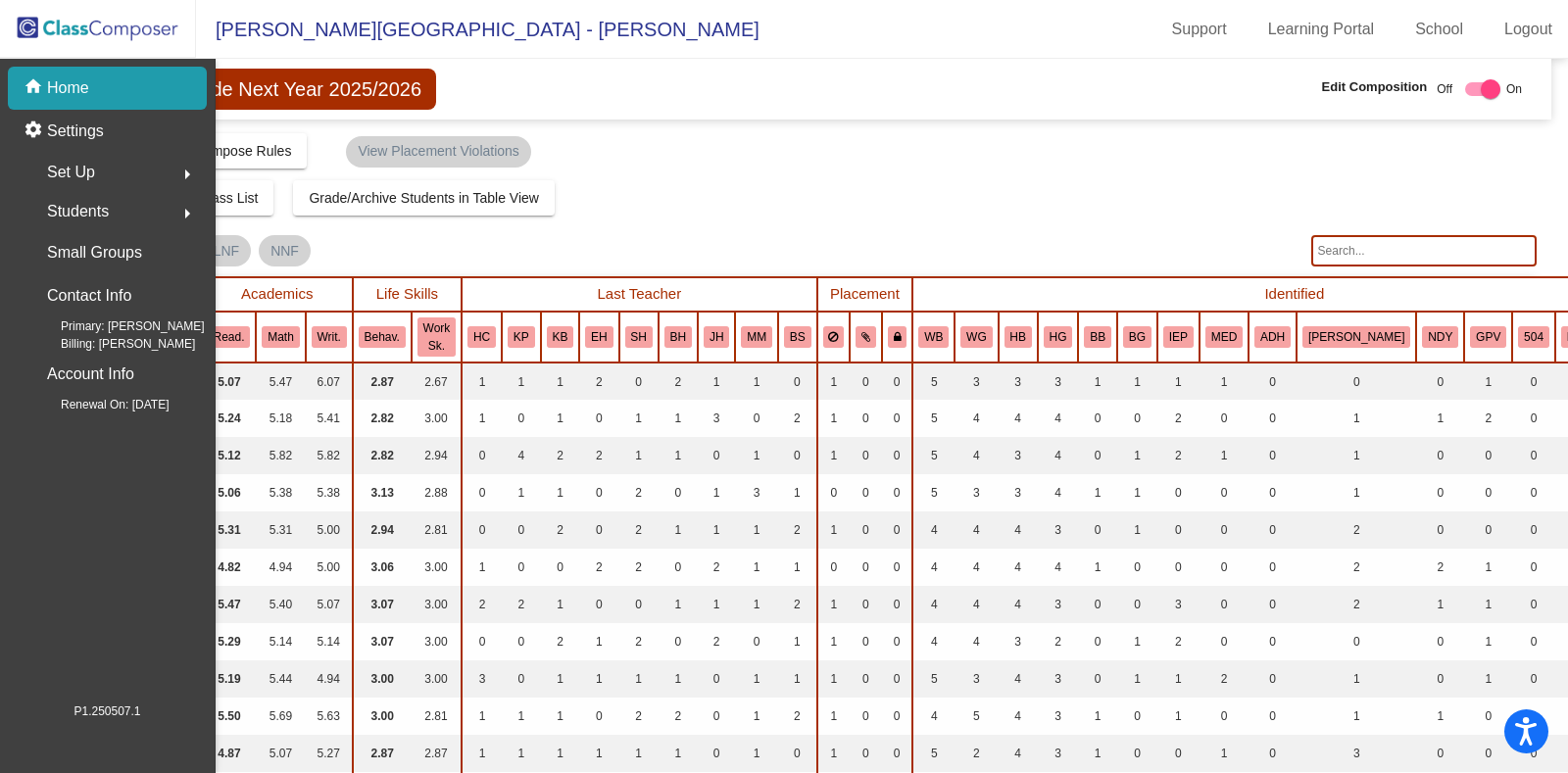 scroll, scrollTop: 0, scrollLeft: 0, axis: both 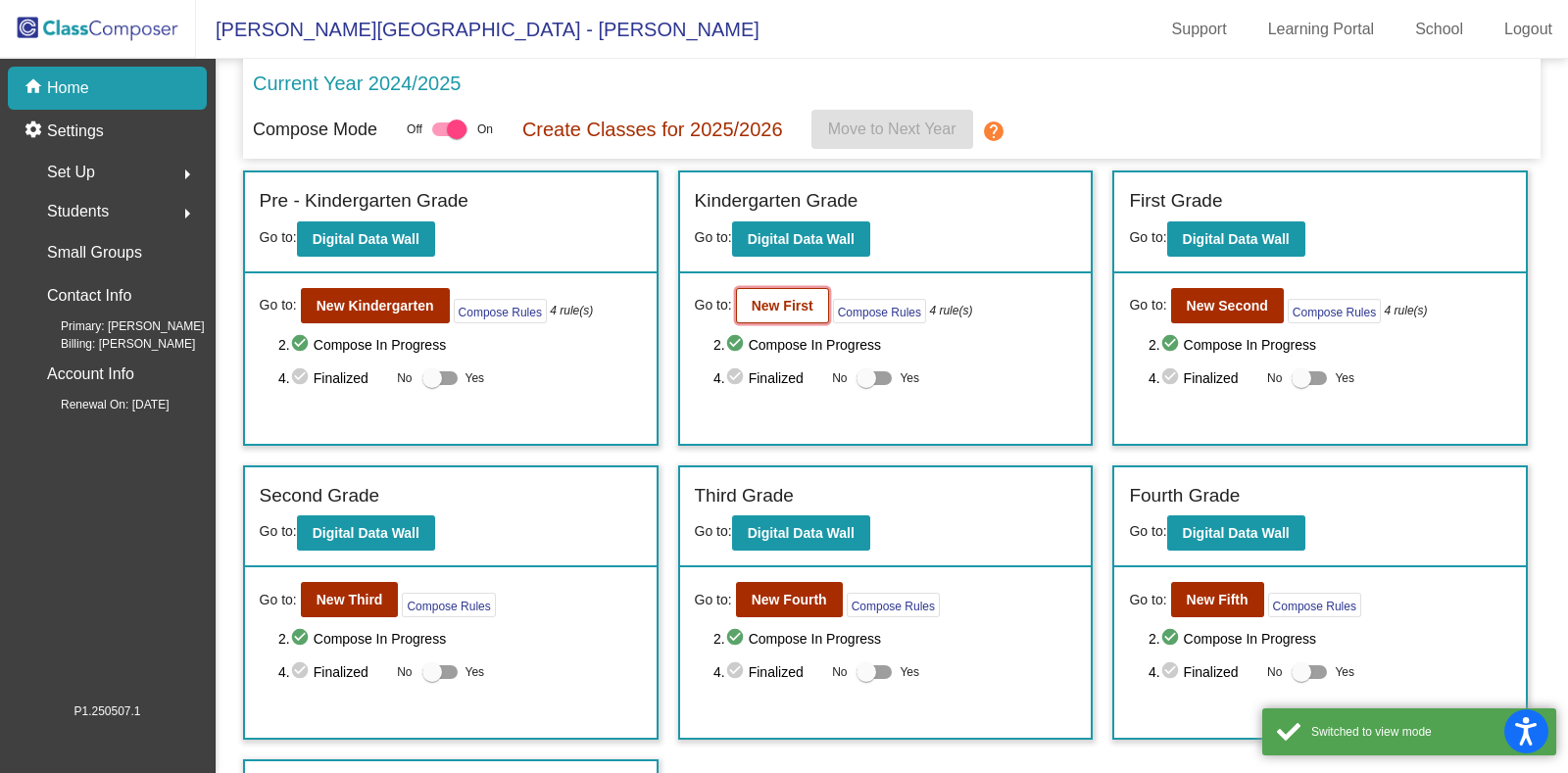 click on "New First" 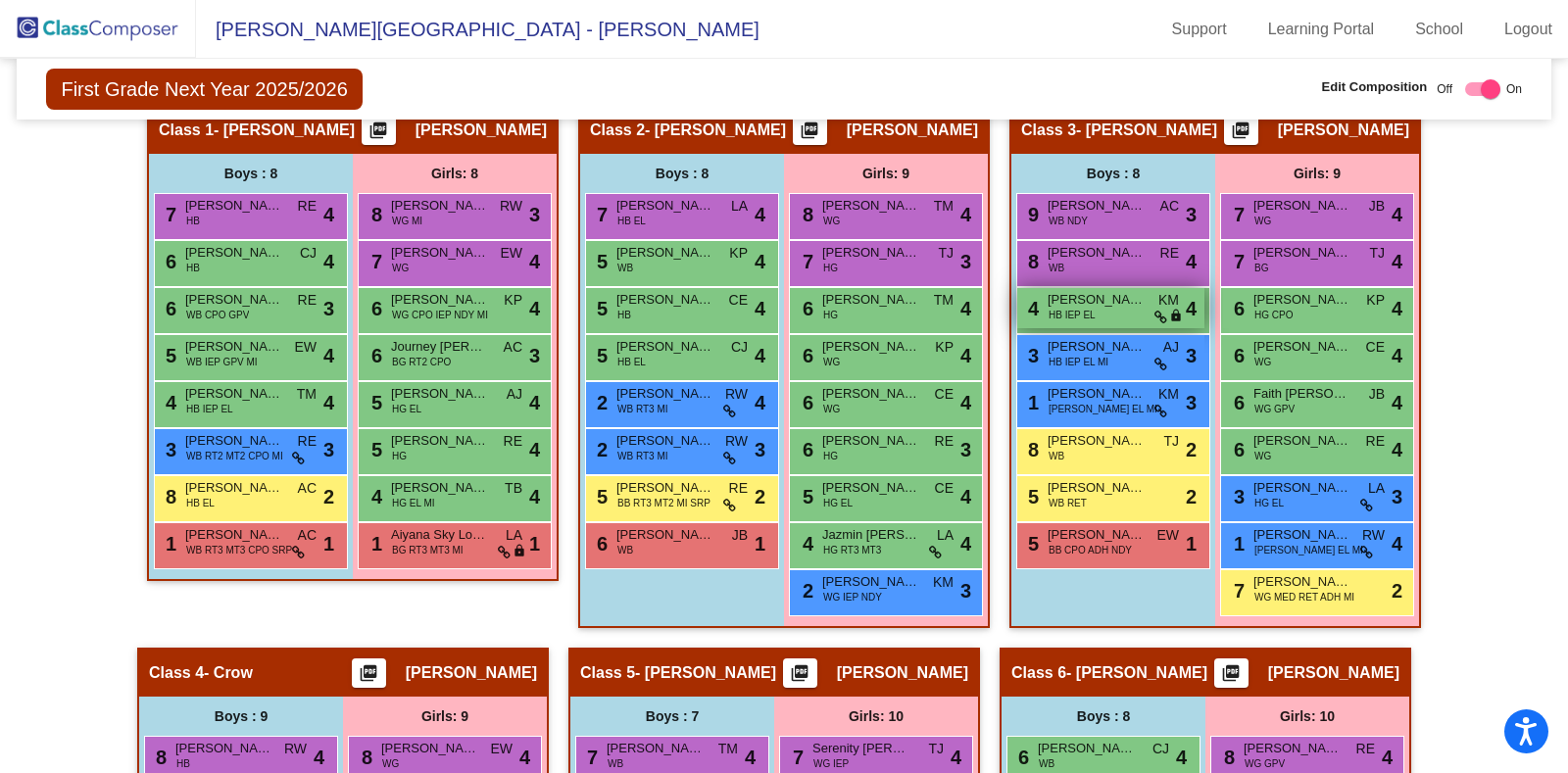 scroll, scrollTop: 861, scrollLeft: 0, axis: vertical 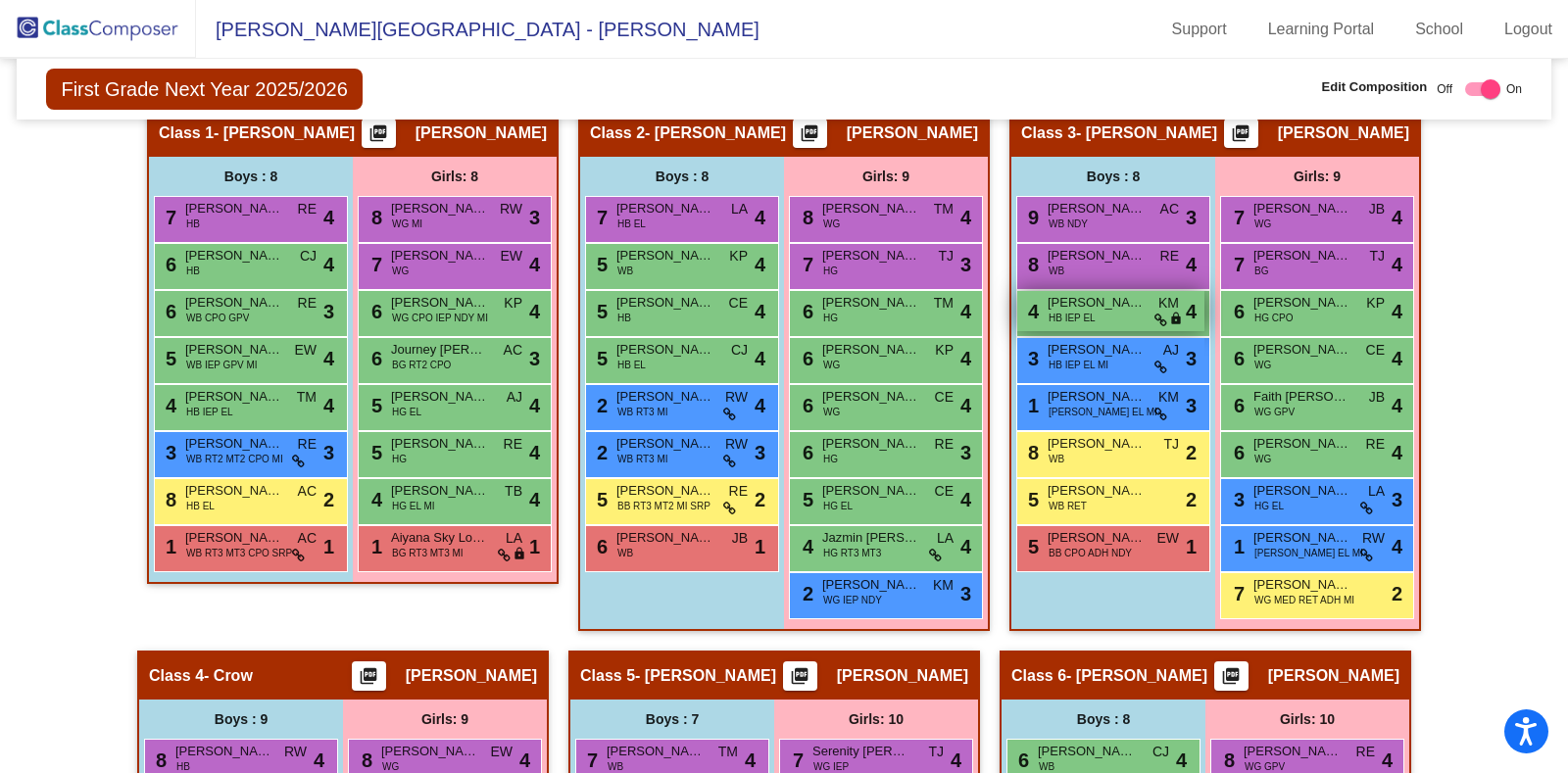 click on "HB IEP EL" at bounding box center [1072, 317] 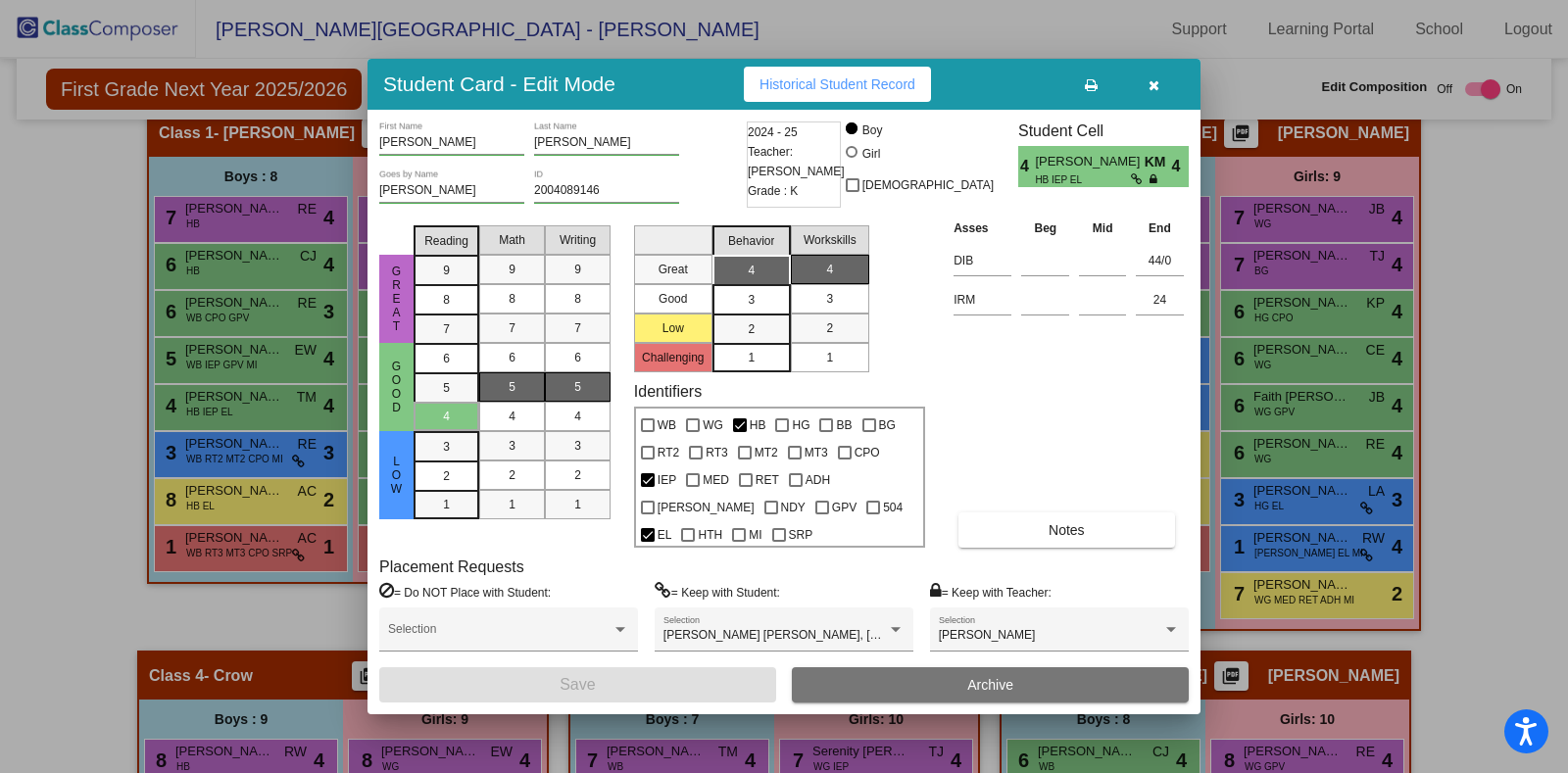 click at bounding box center [1153, 85] 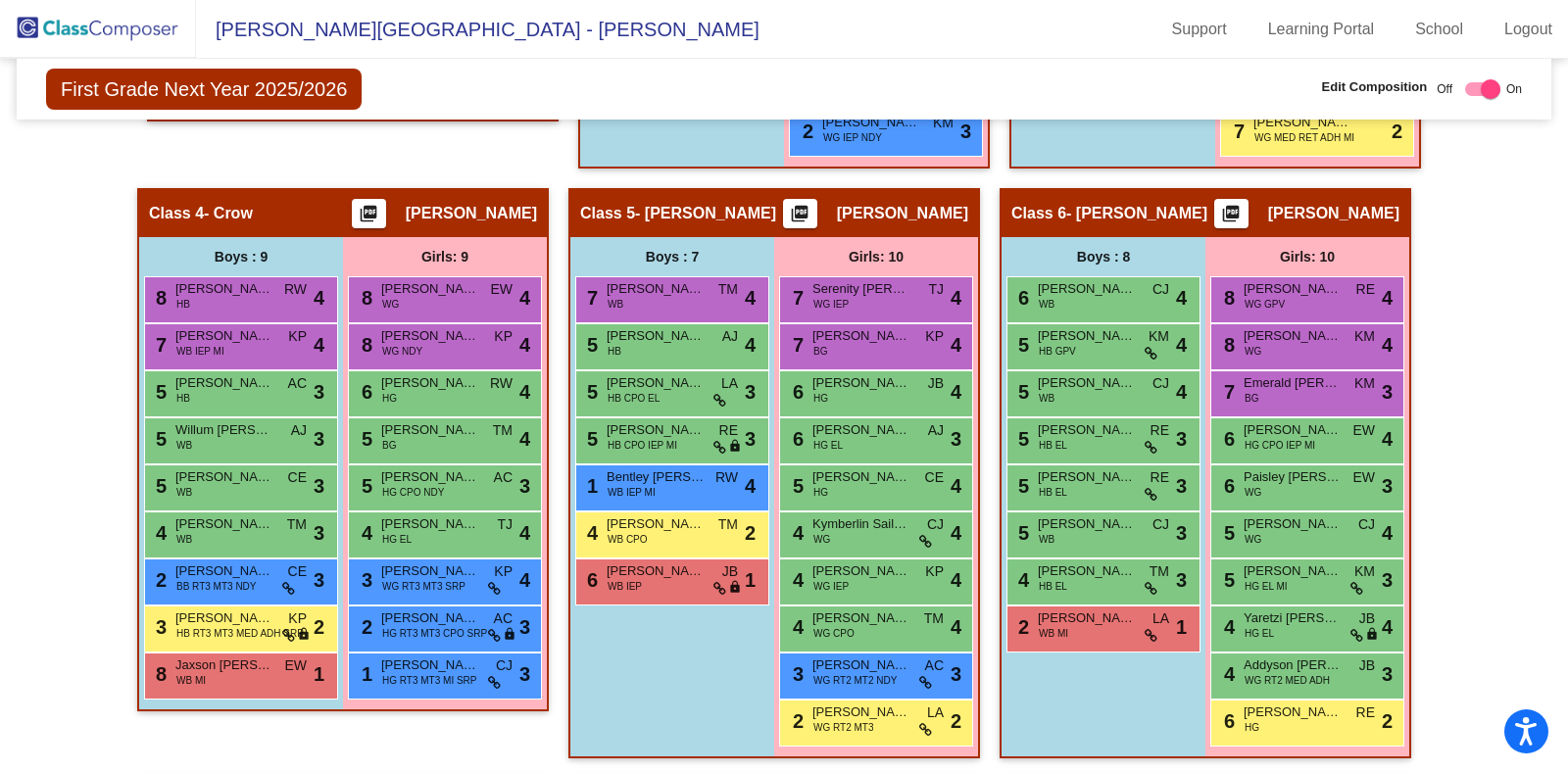 scroll, scrollTop: 1327, scrollLeft: 0, axis: vertical 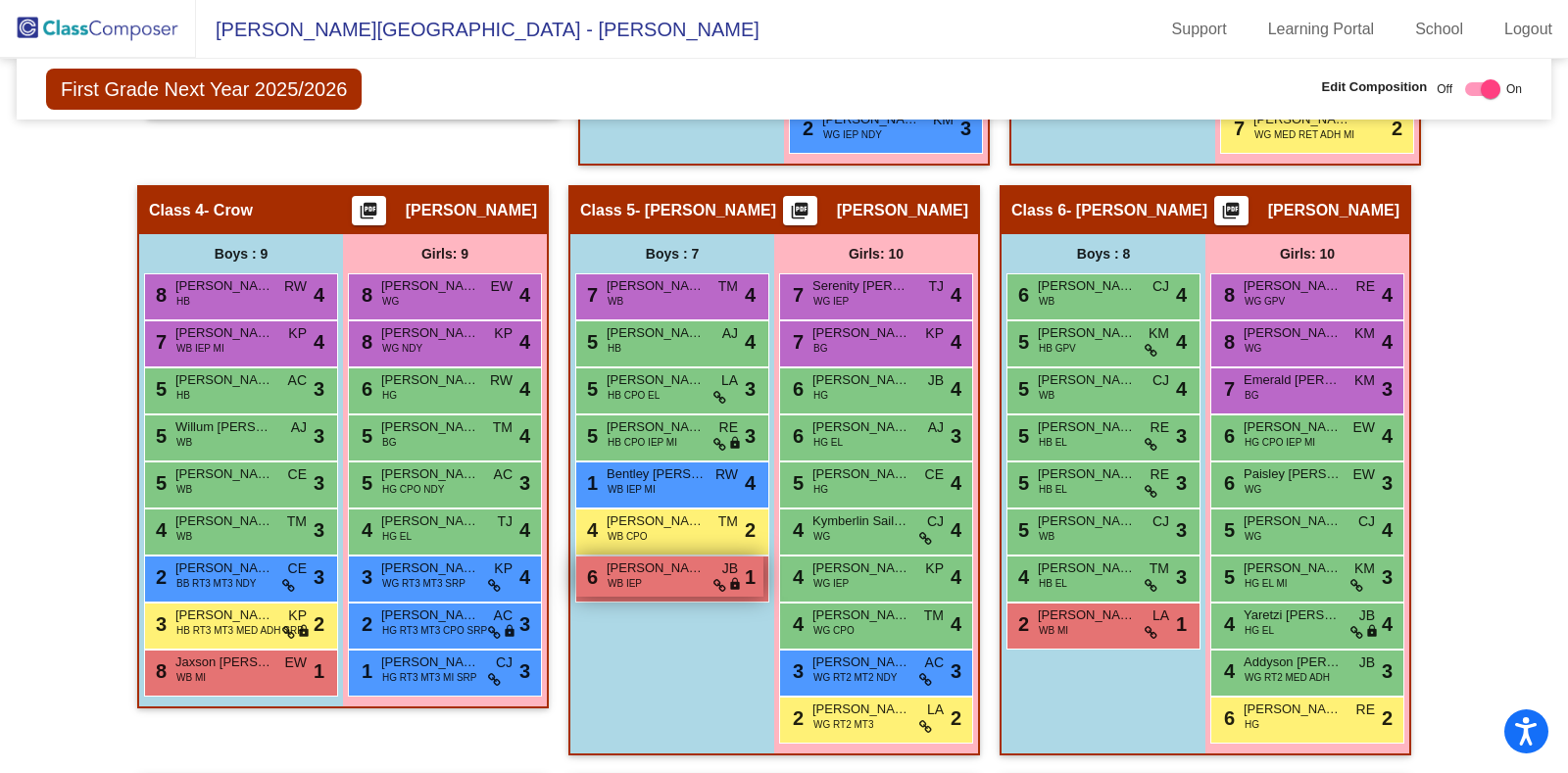 click on "WB IEP" at bounding box center (624, 583) 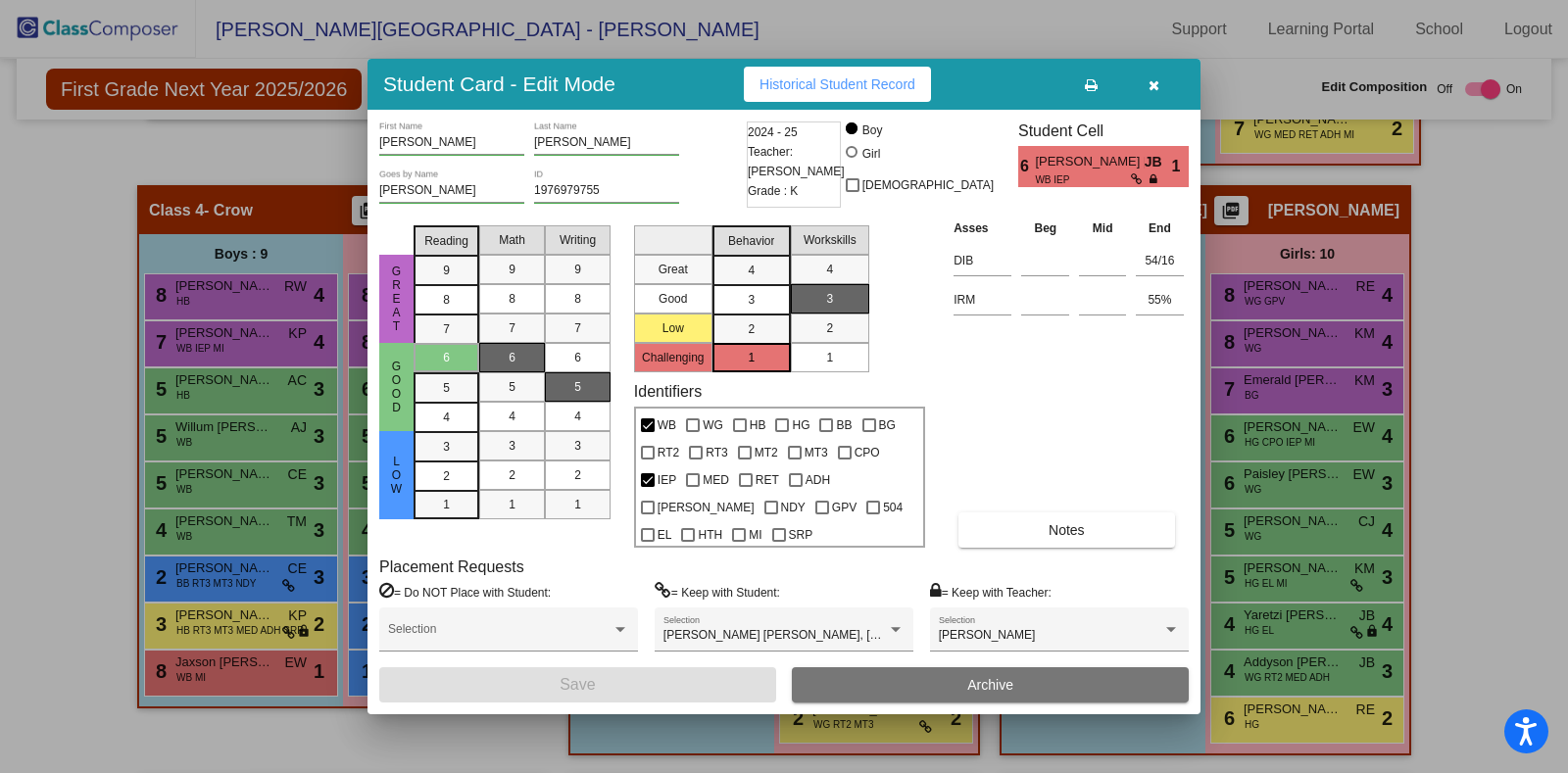 click at bounding box center (1153, 84) 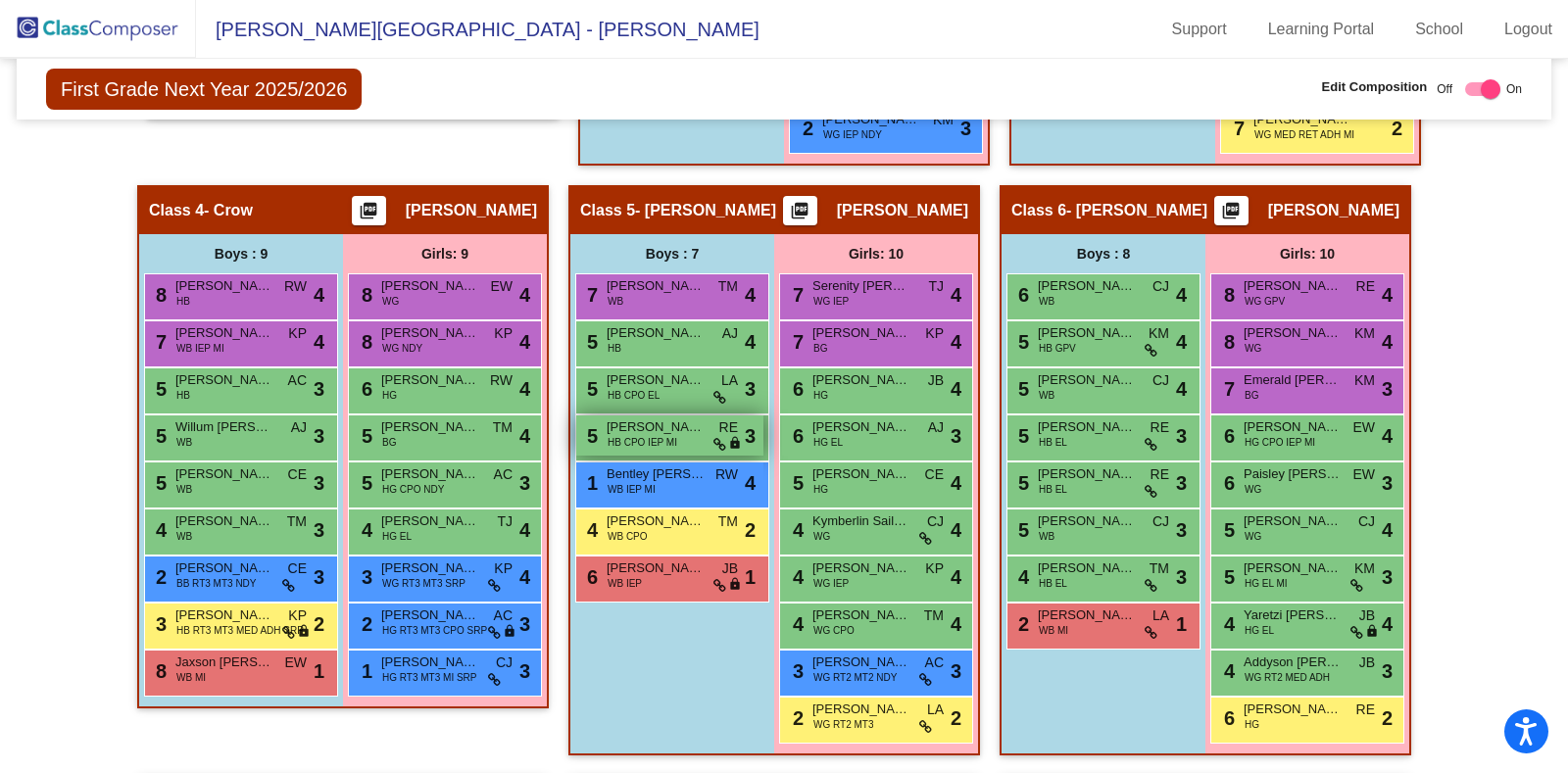 click on "Adan Aguilar Reyes" at bounding box center (656, 427) 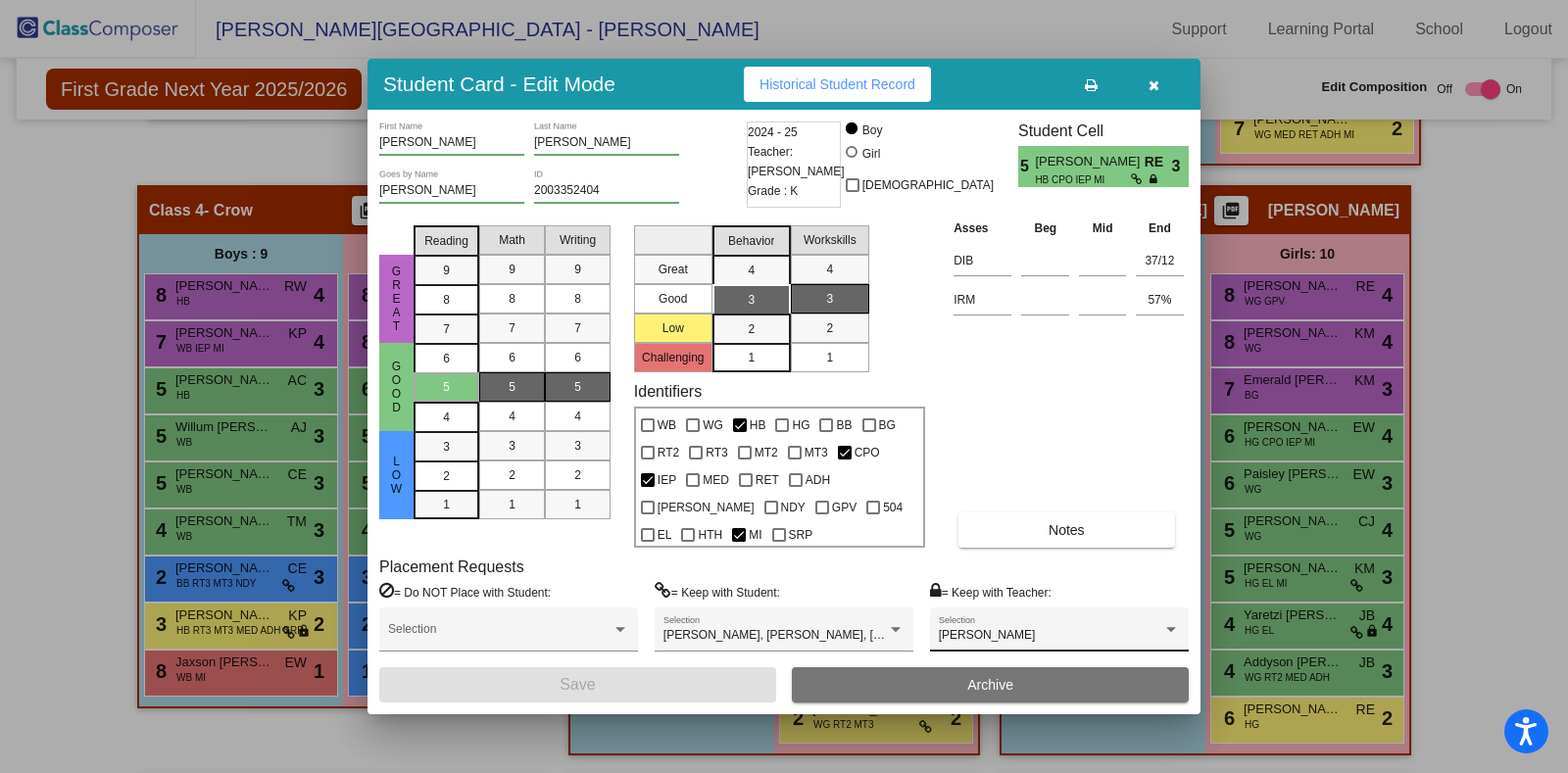 click on "Jennifer McDaniel Selection" at bounding box center [1059, 634] 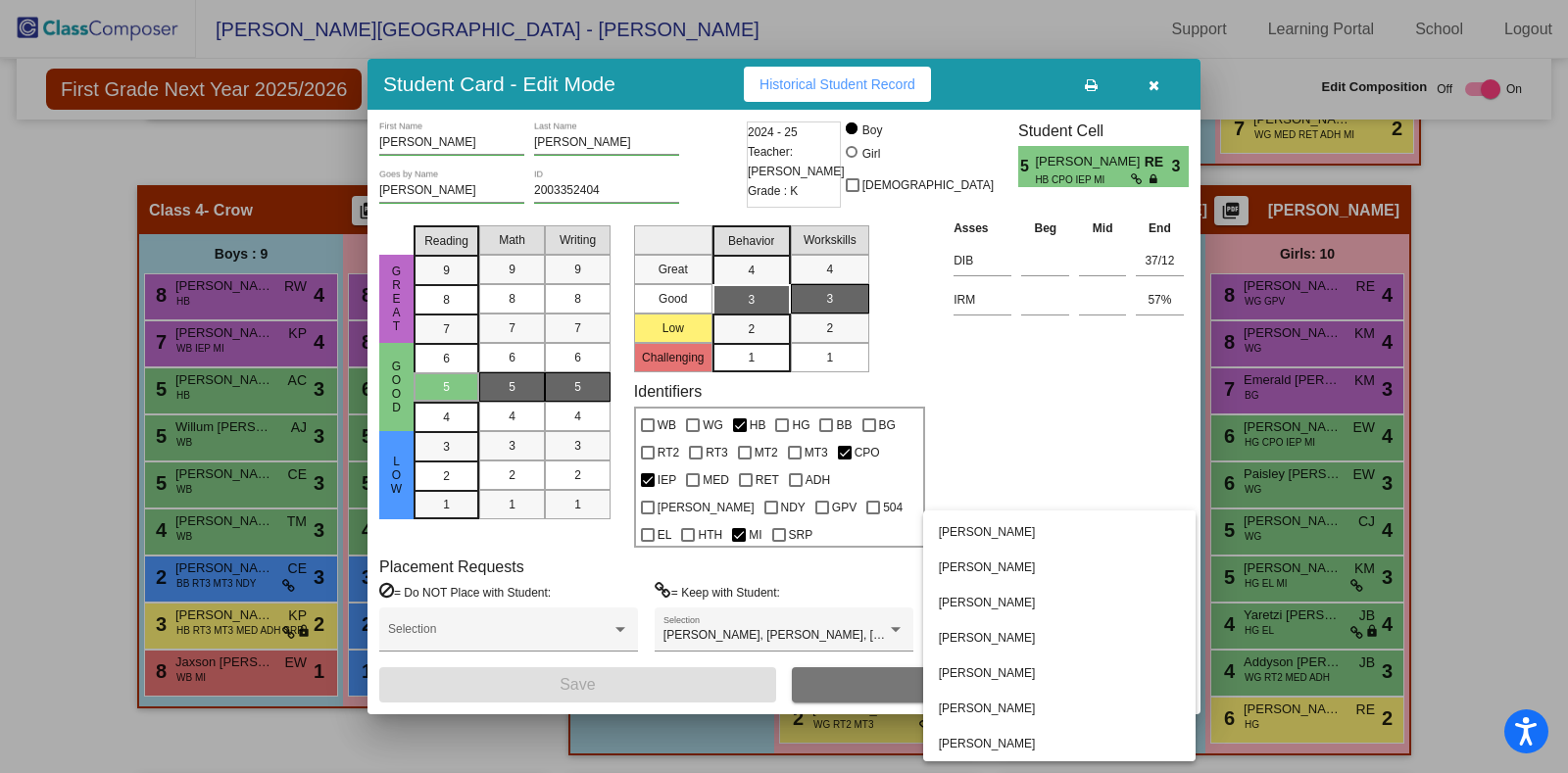 scroll, scrollTop: 0, scrollLeft: 0, axis: both 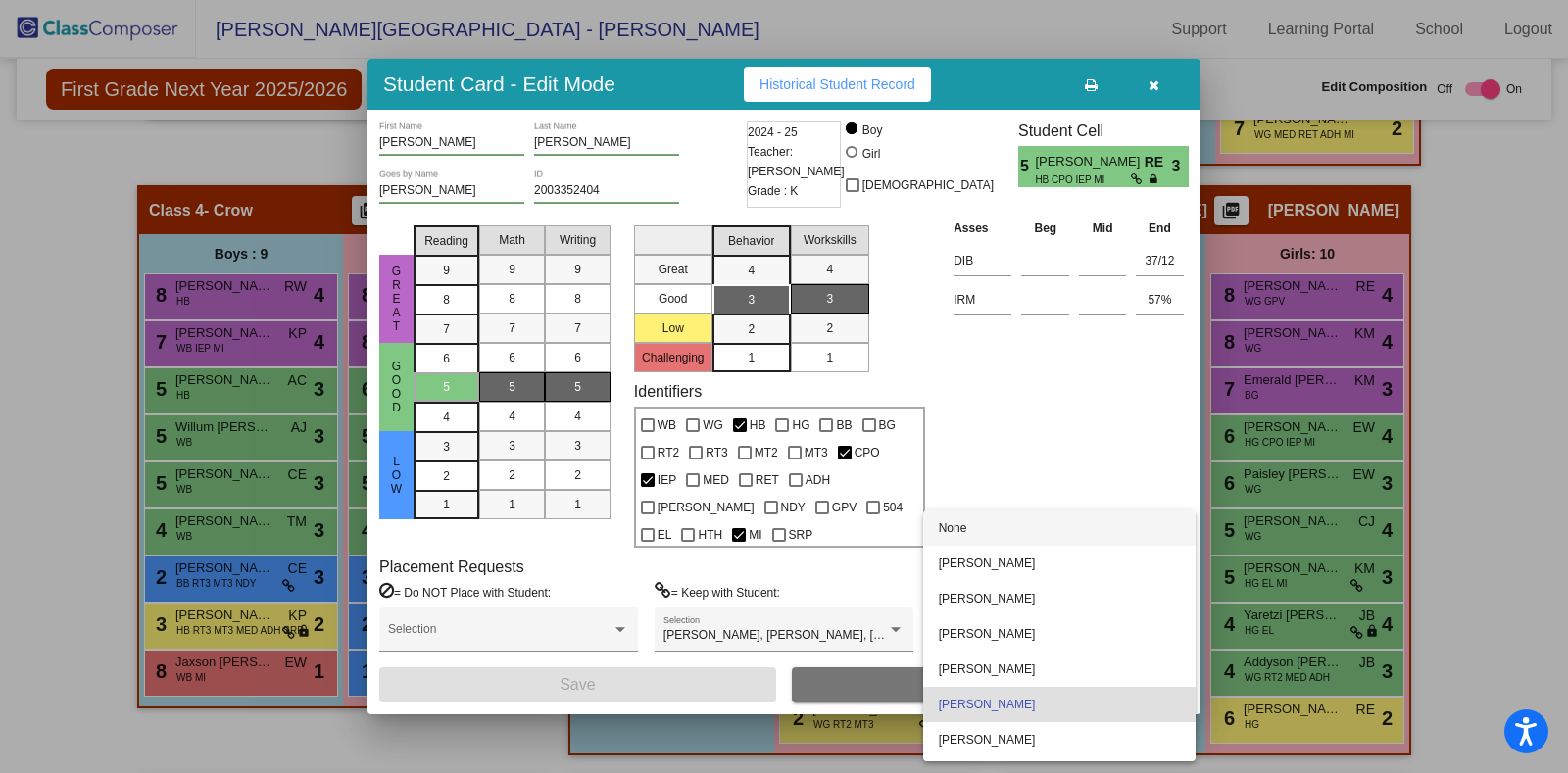click on "None" at bounding box center [1059, 528] 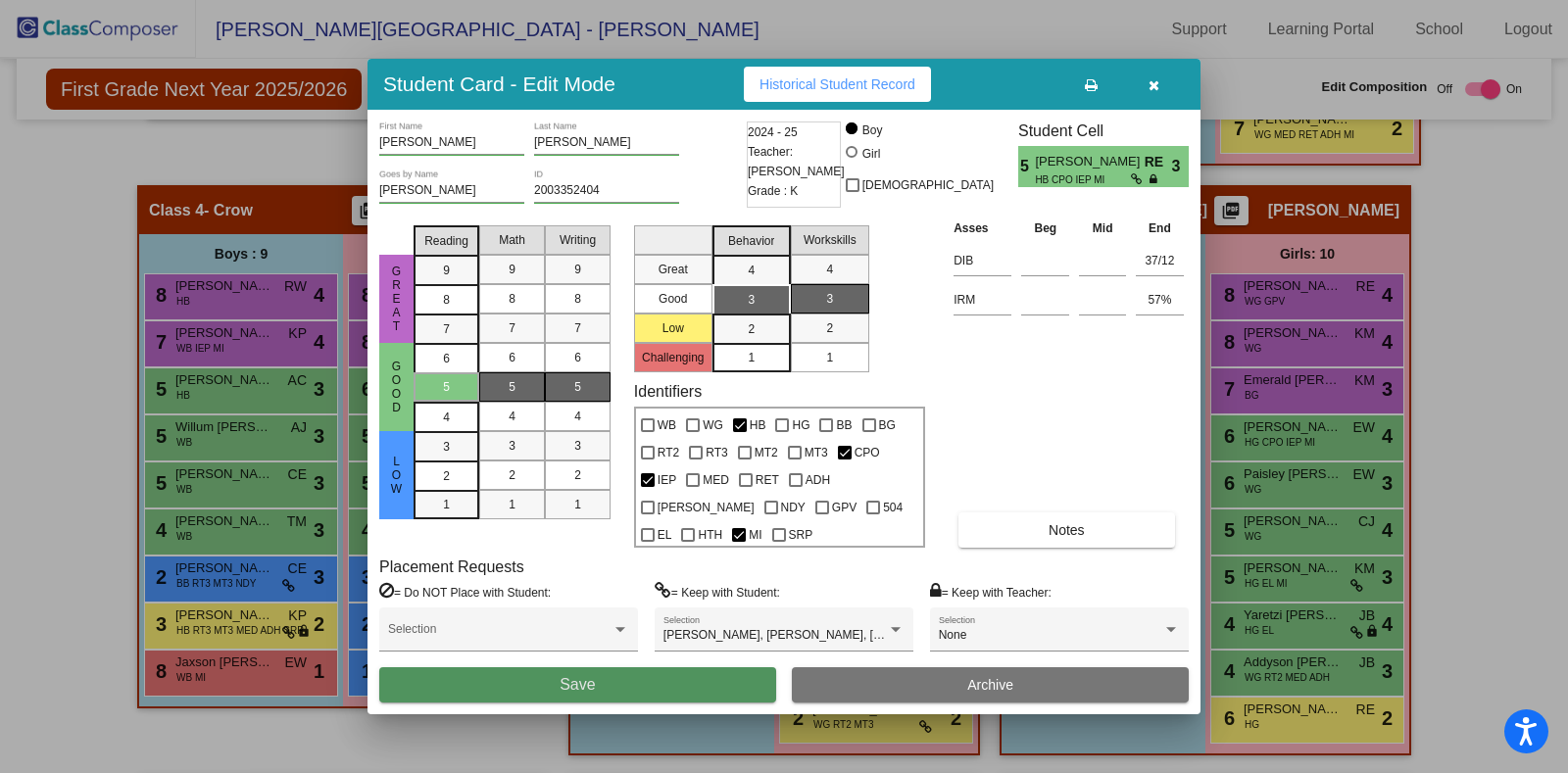 click on "Save" at bounding box center (577, 685) 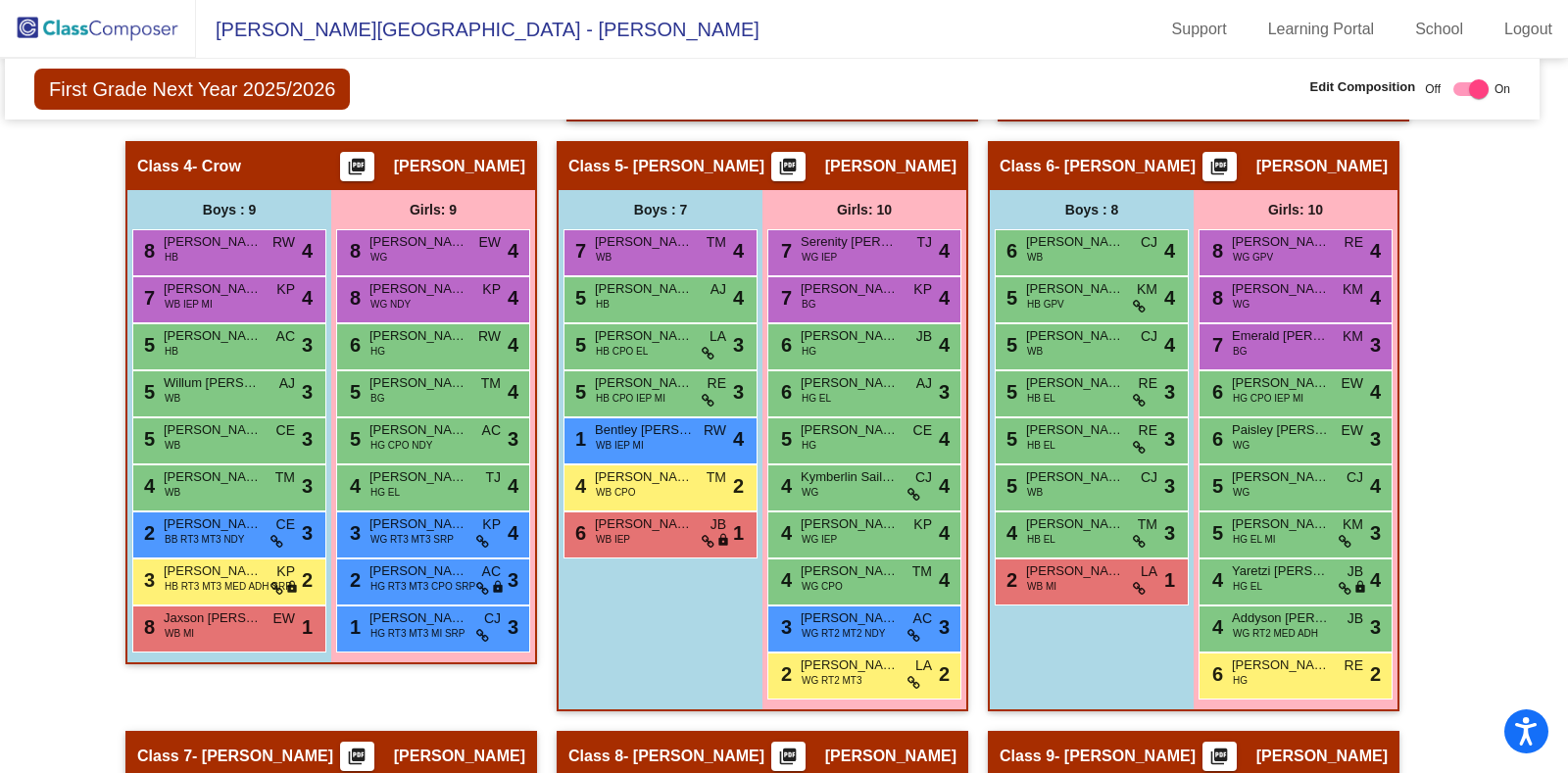 scroll, scrollTop: 1390, scrollLeft: 12, axis: both 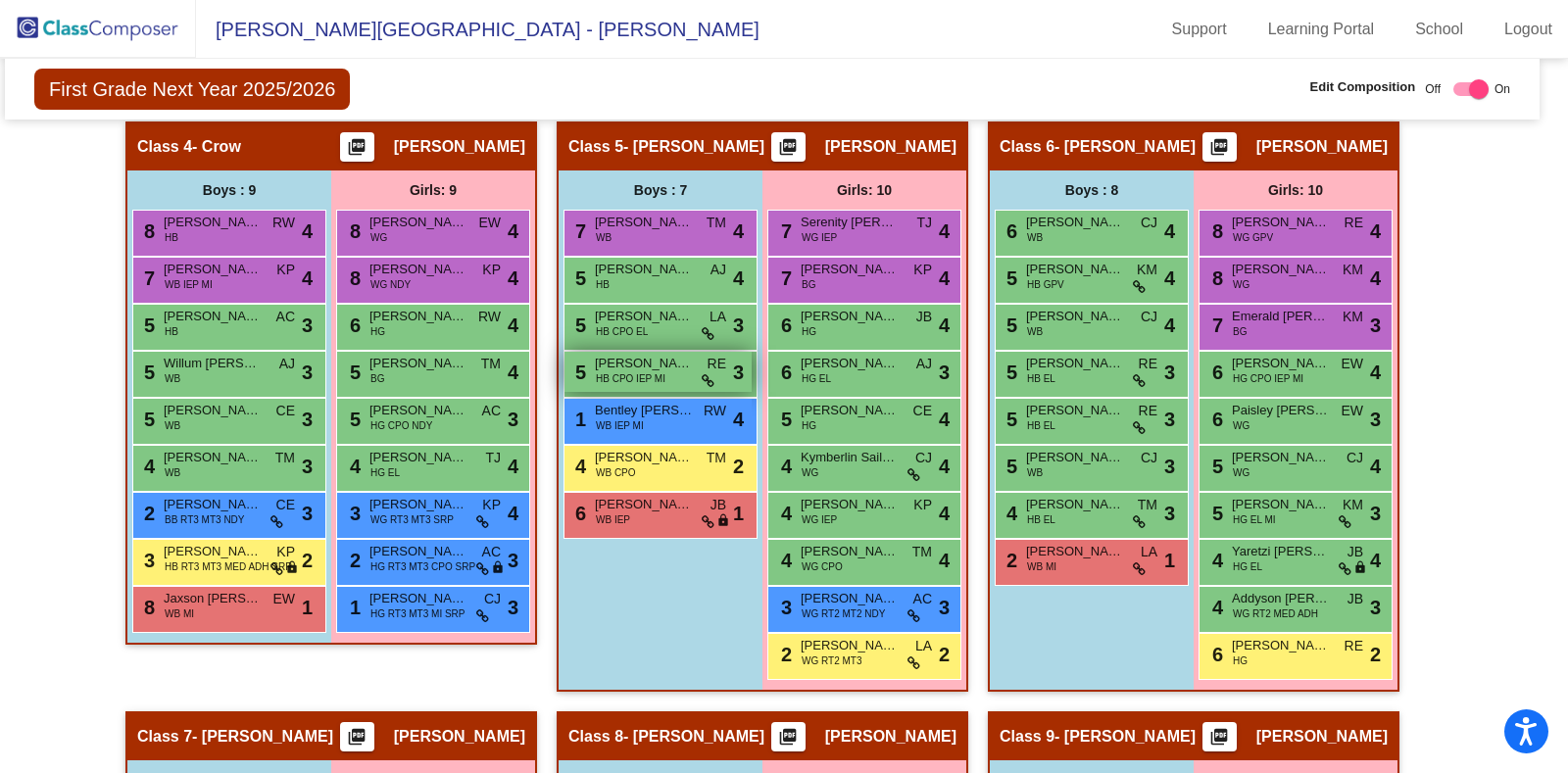 click on "HB CPO IEP MI" at bounding box center [630, 378] 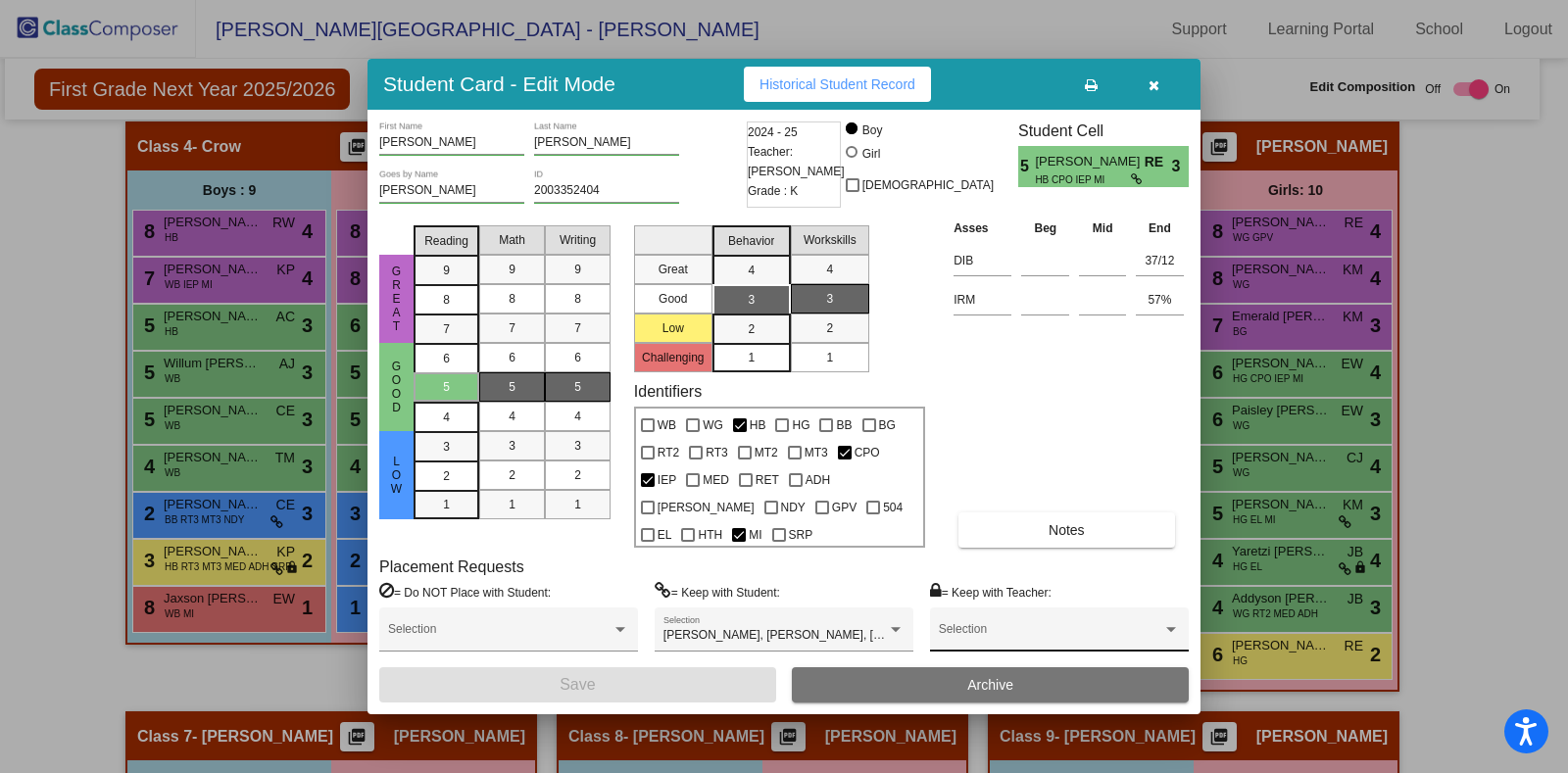click on "Selection" at bounding box center (1059, 634) 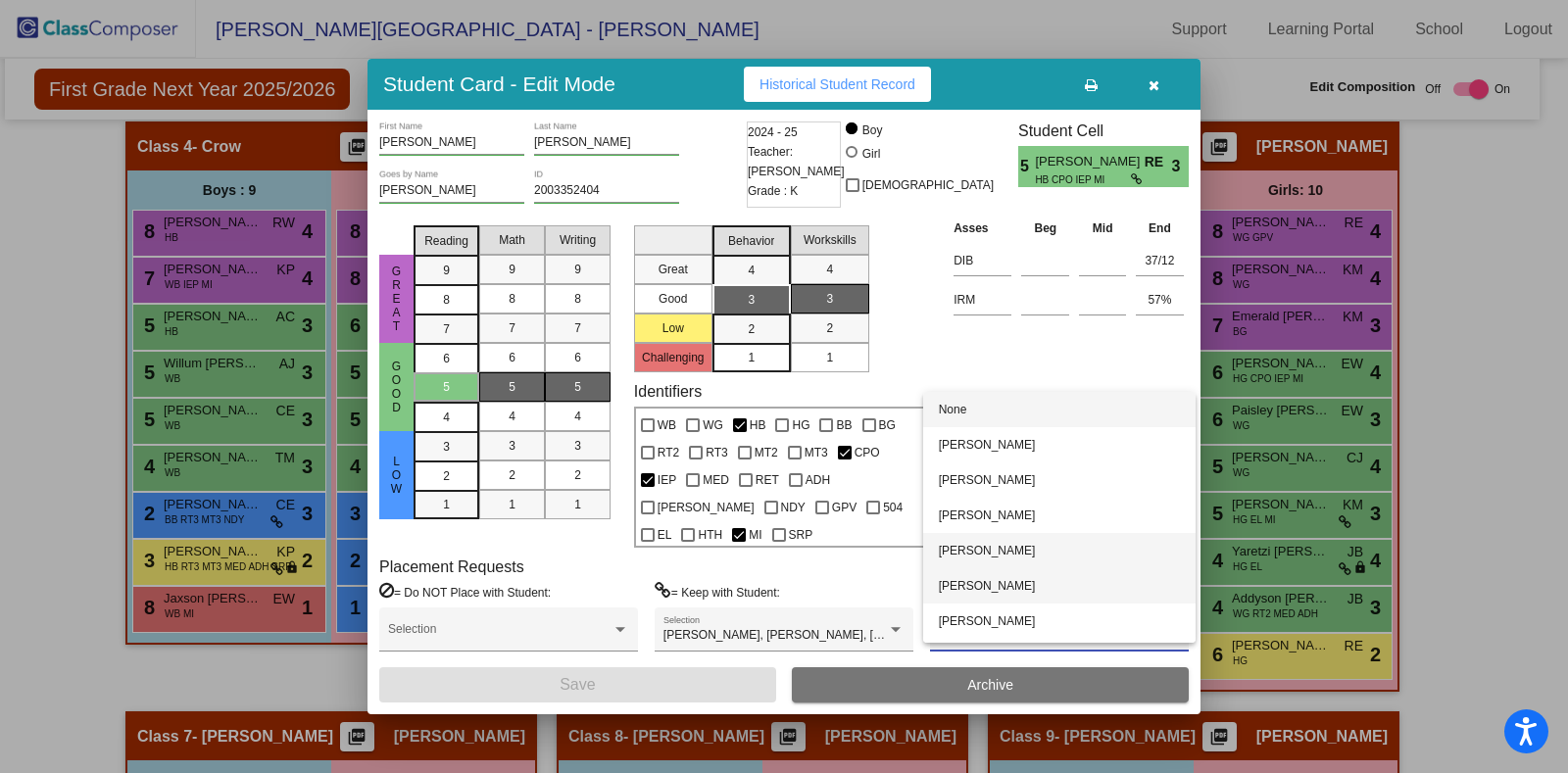 click on "Paxton Crow" at bounding box center (1059, 551) 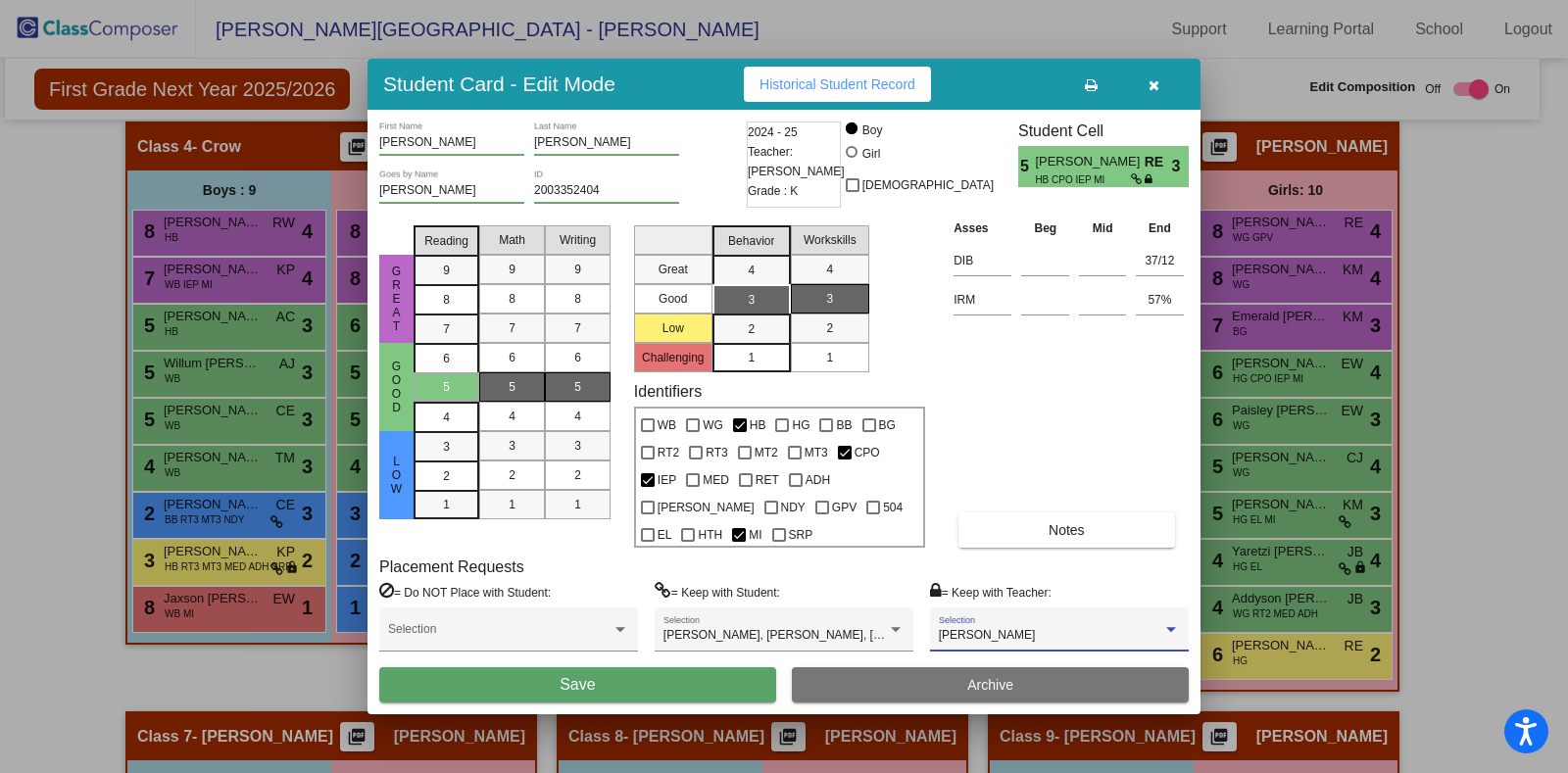 click on "Save" at bounding box center [577, 685] 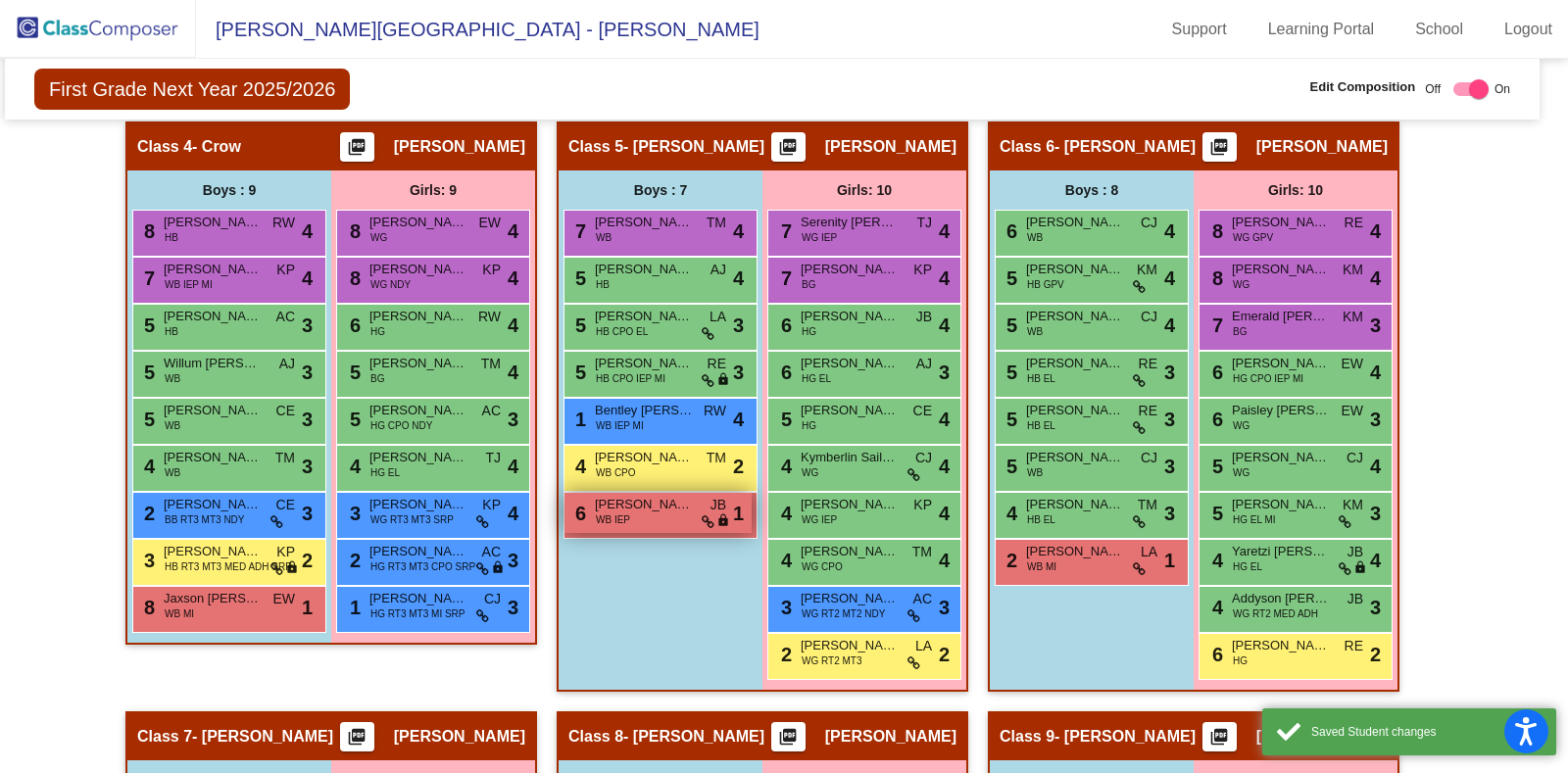 click on "6 Spencer Reed Lofton WB IEP JB lock do_not_disturb_alt 1" at bounding box center [658, 512] 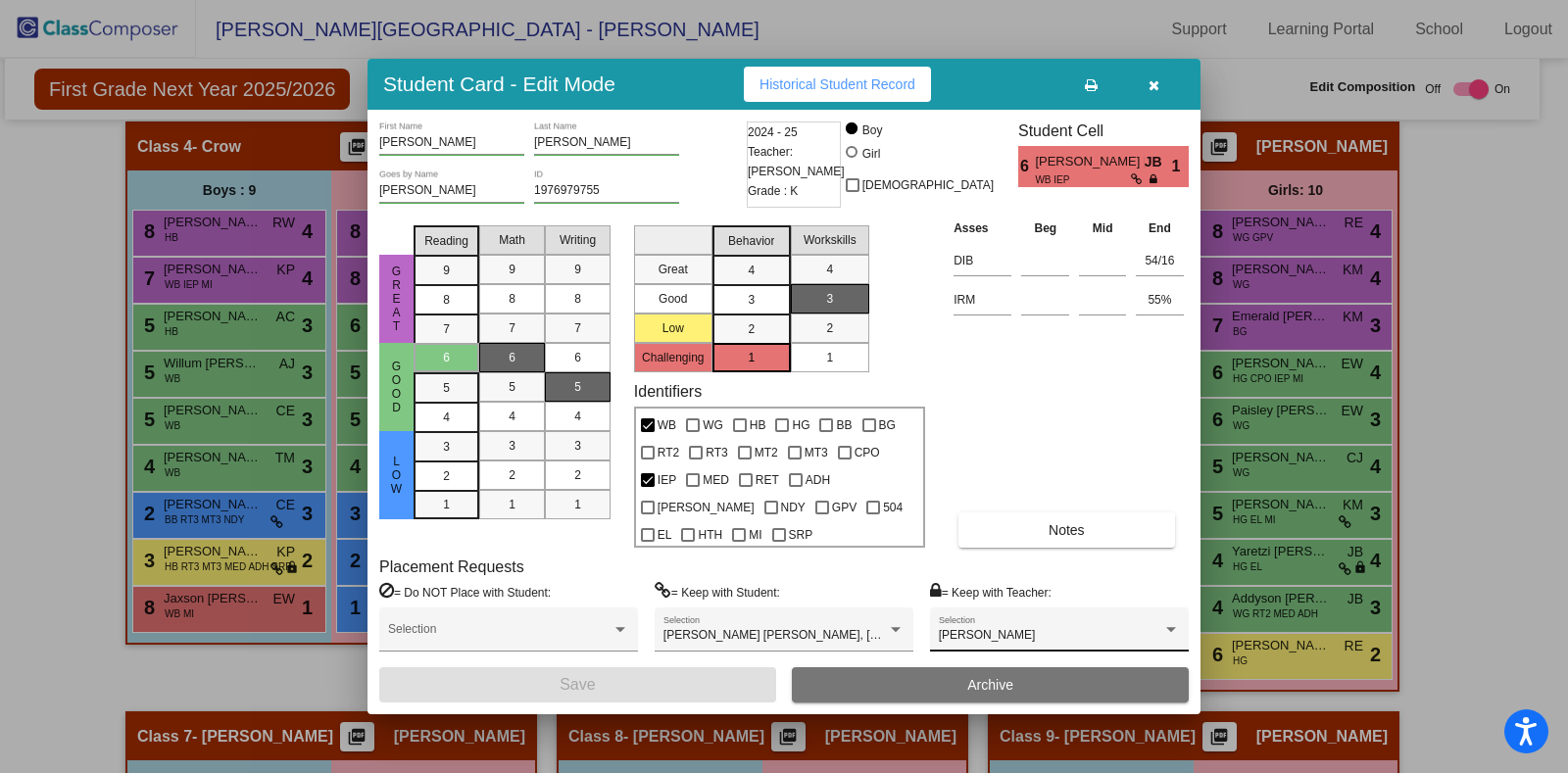 click on "Heather Cyrus Selection" at bounding box center [1059, 629] 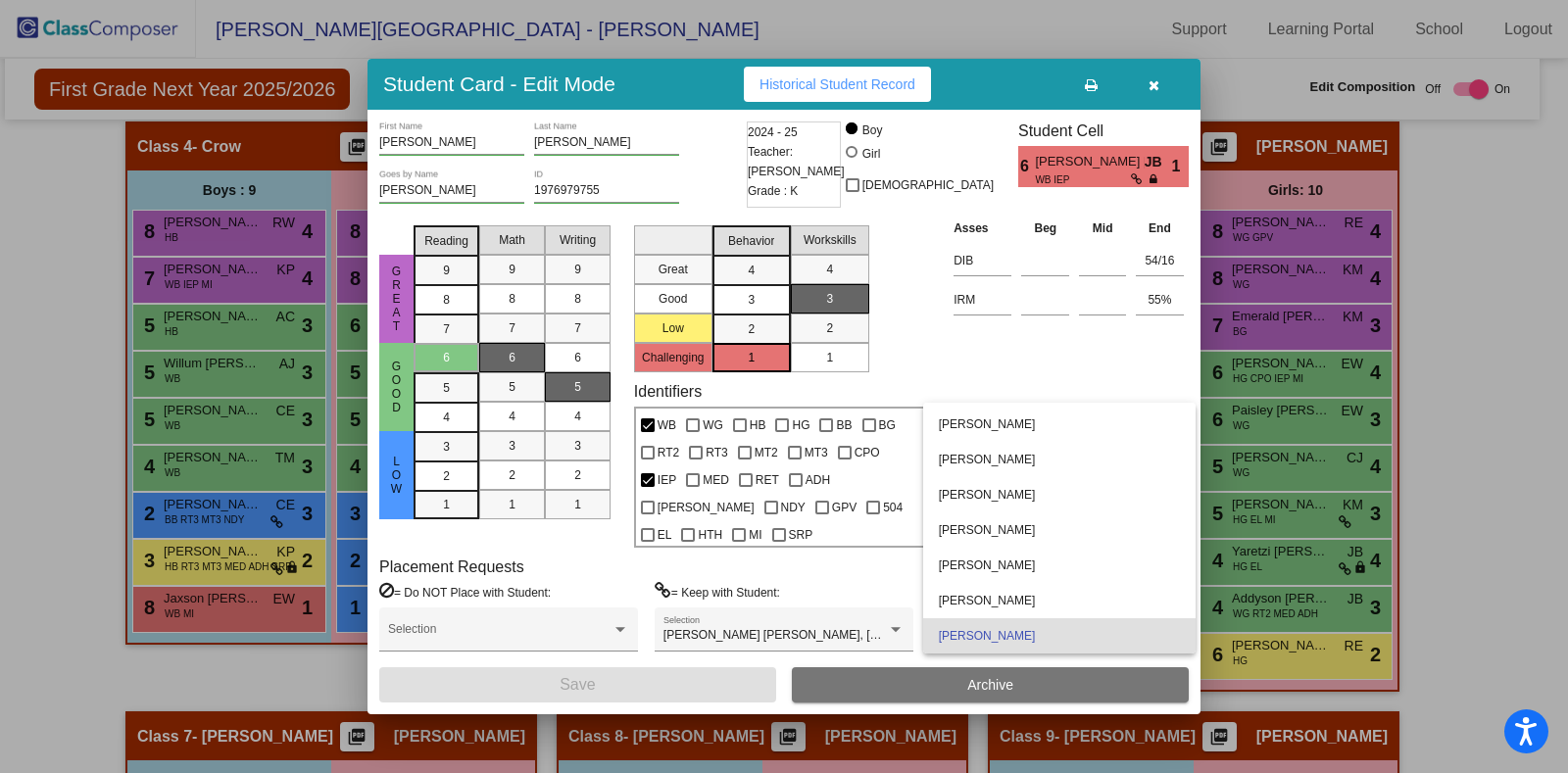 scroll, scrollTop: 0, scrollLeft: 0, axis: both 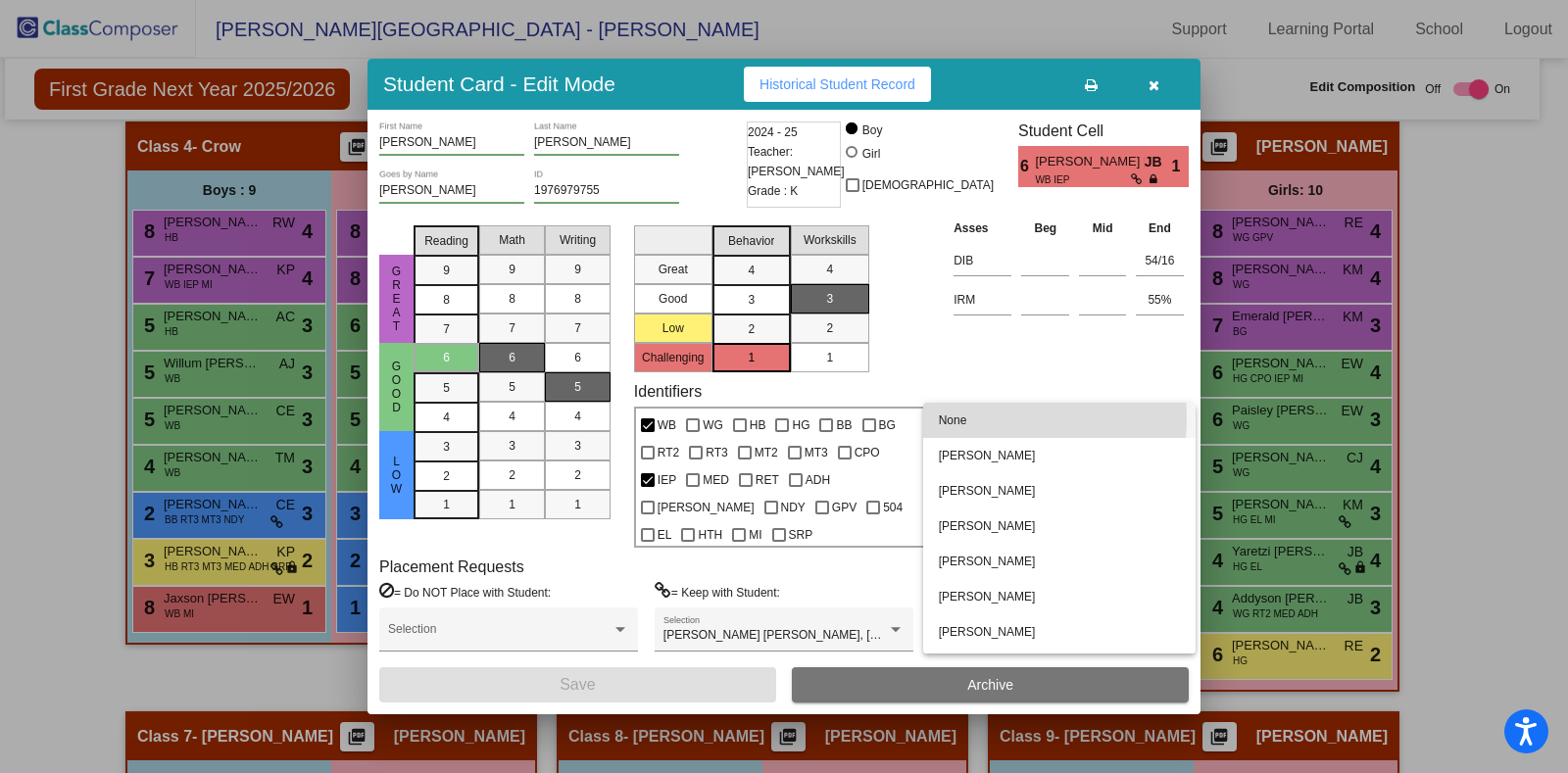 click on "None" at bounding box center [1059, 420] 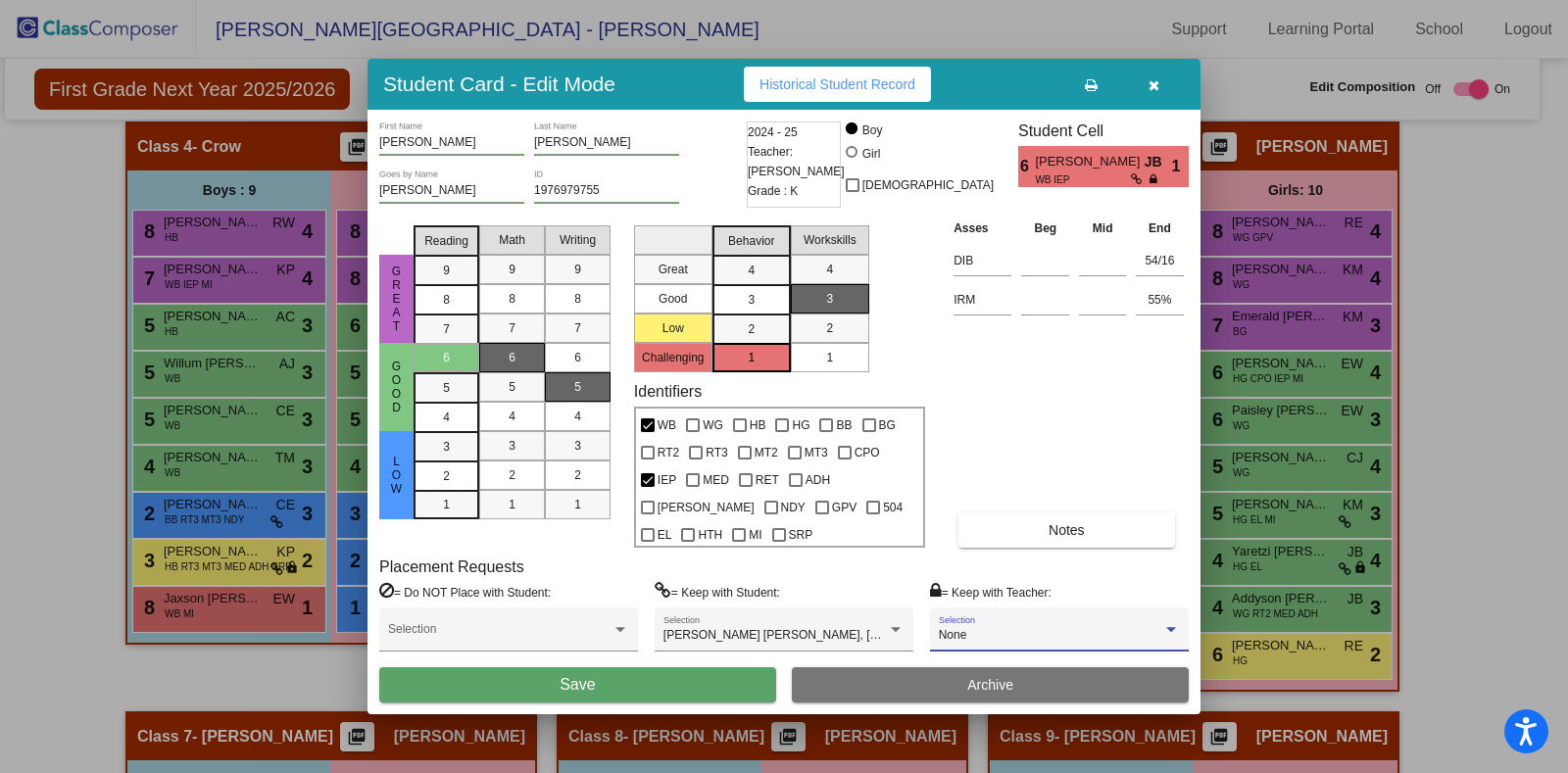 click on "Save" at bounding box center (577, 685) 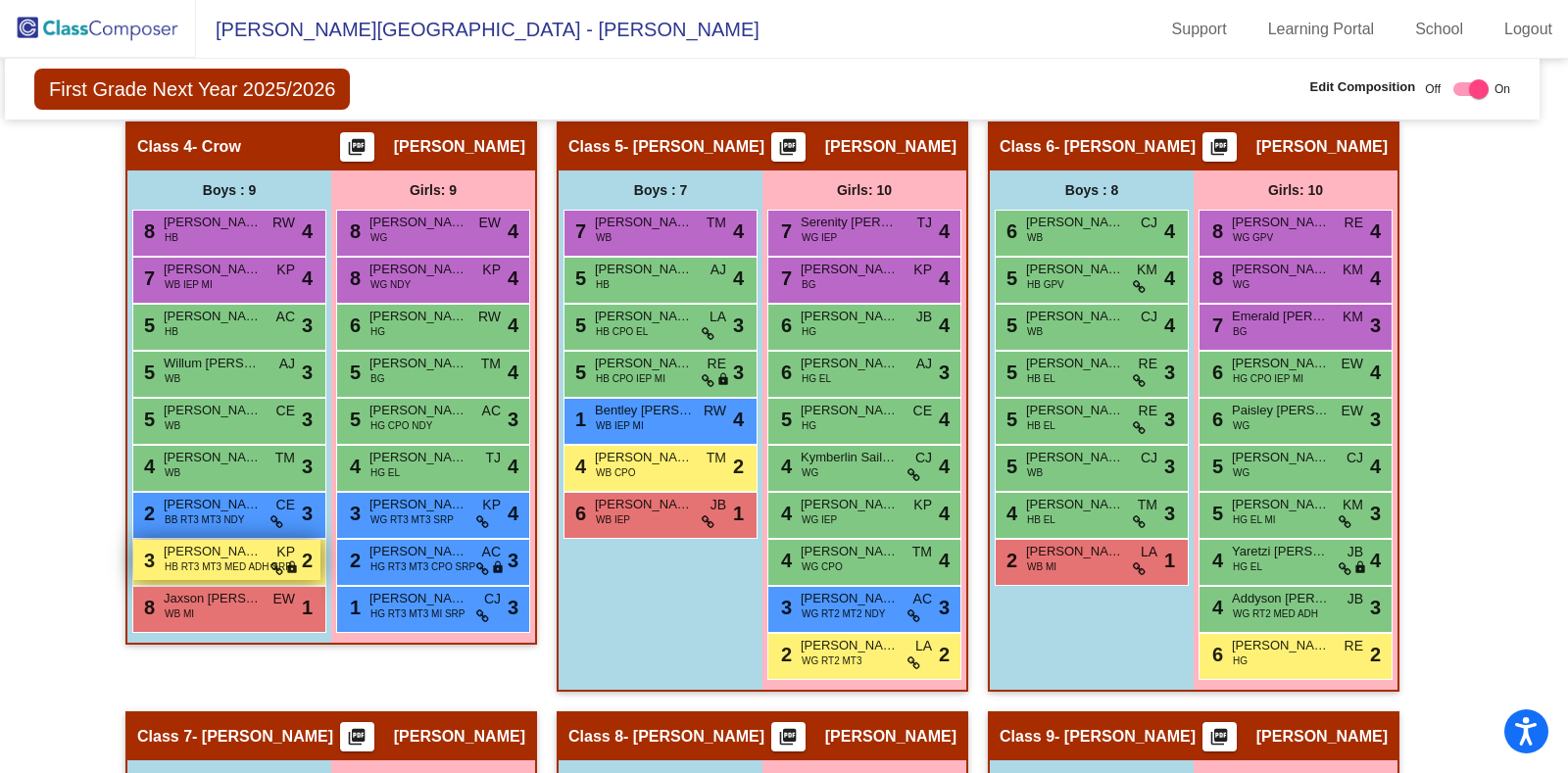click on "HB RT3 MT3 MED ADH SRP" at bounding box center [228, 566] 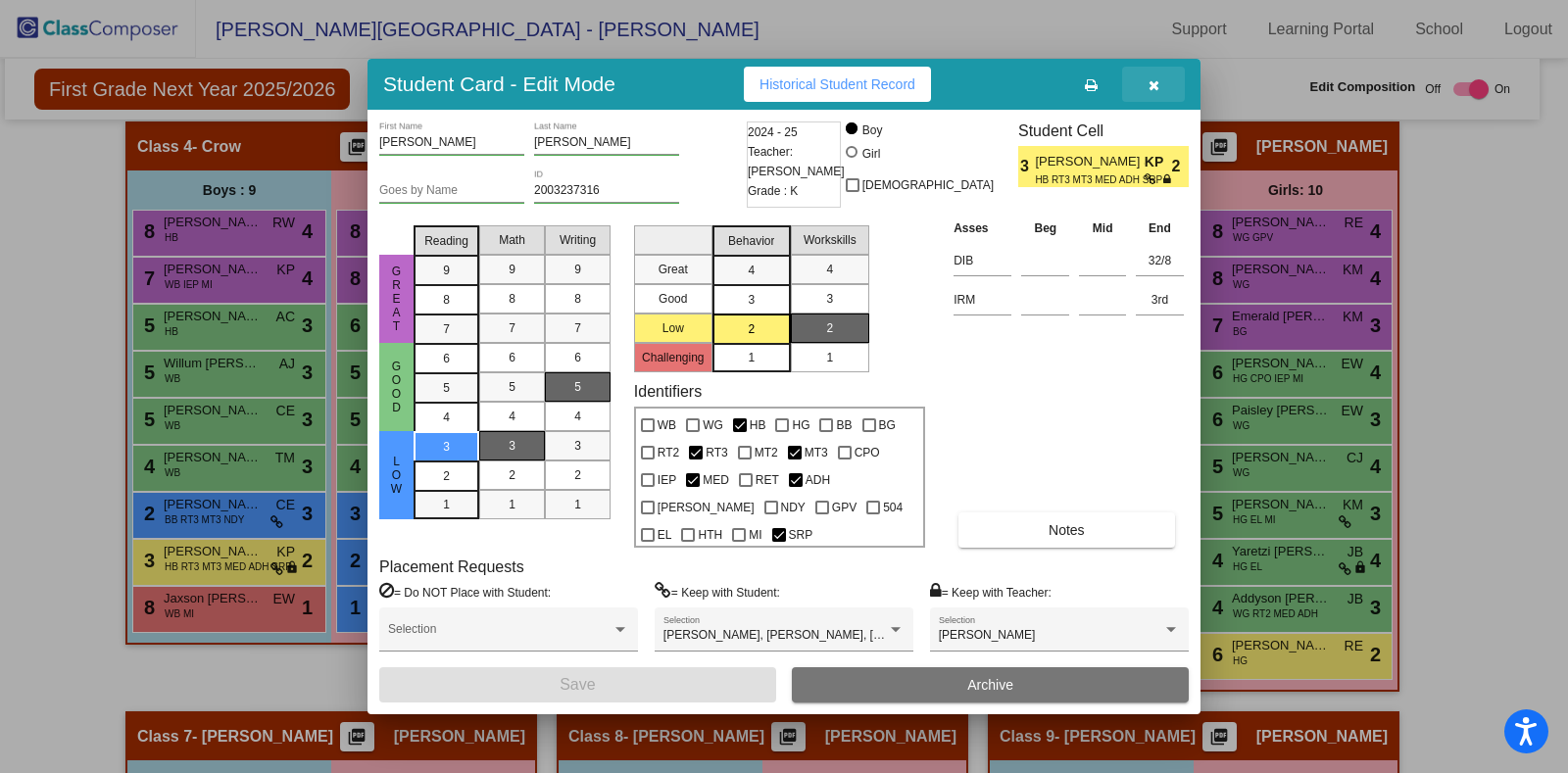click at bounding box center (1153, 85) 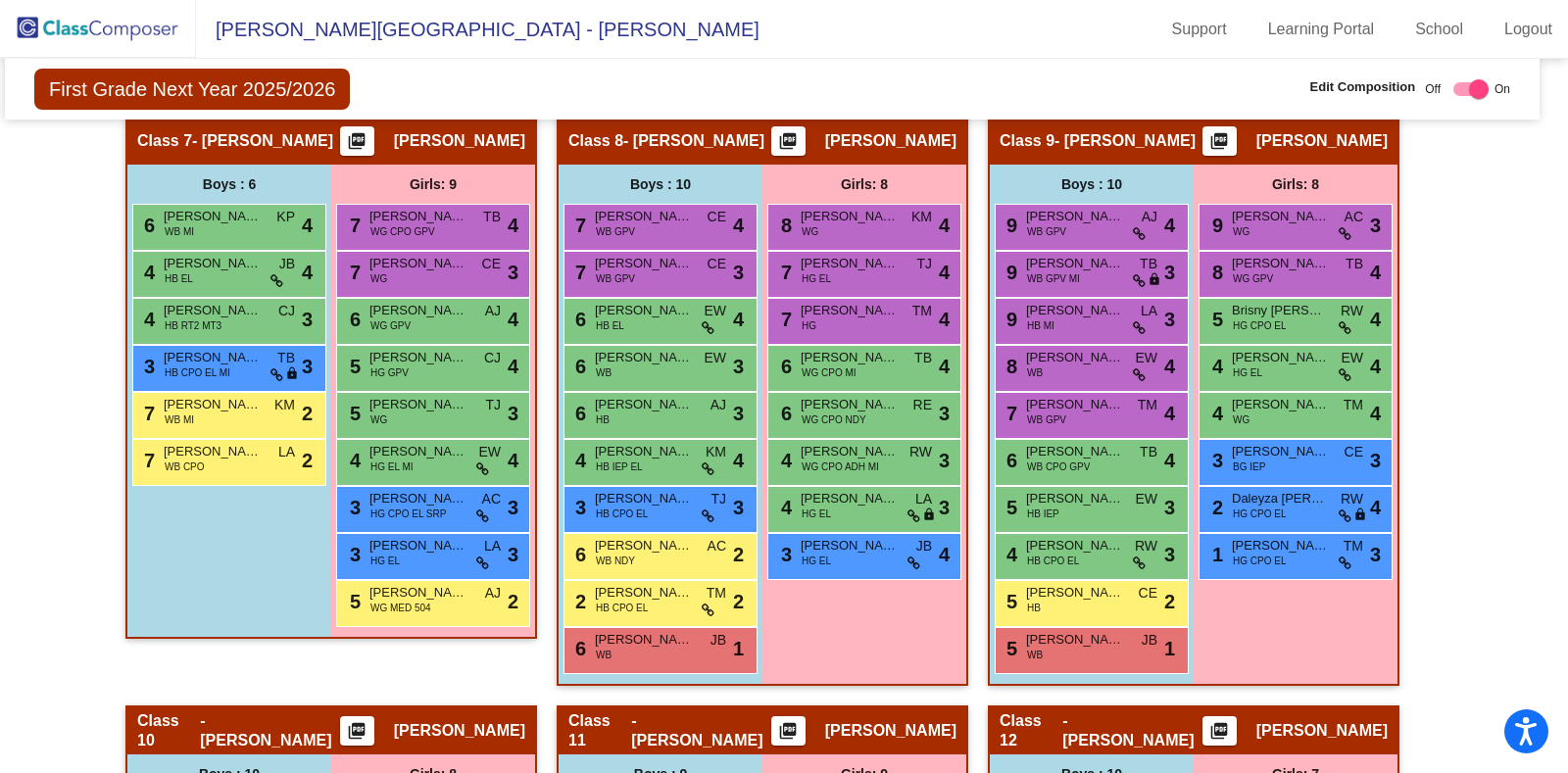 scroll, scrollTop: 1990, scrollLeft: 12, axis: both 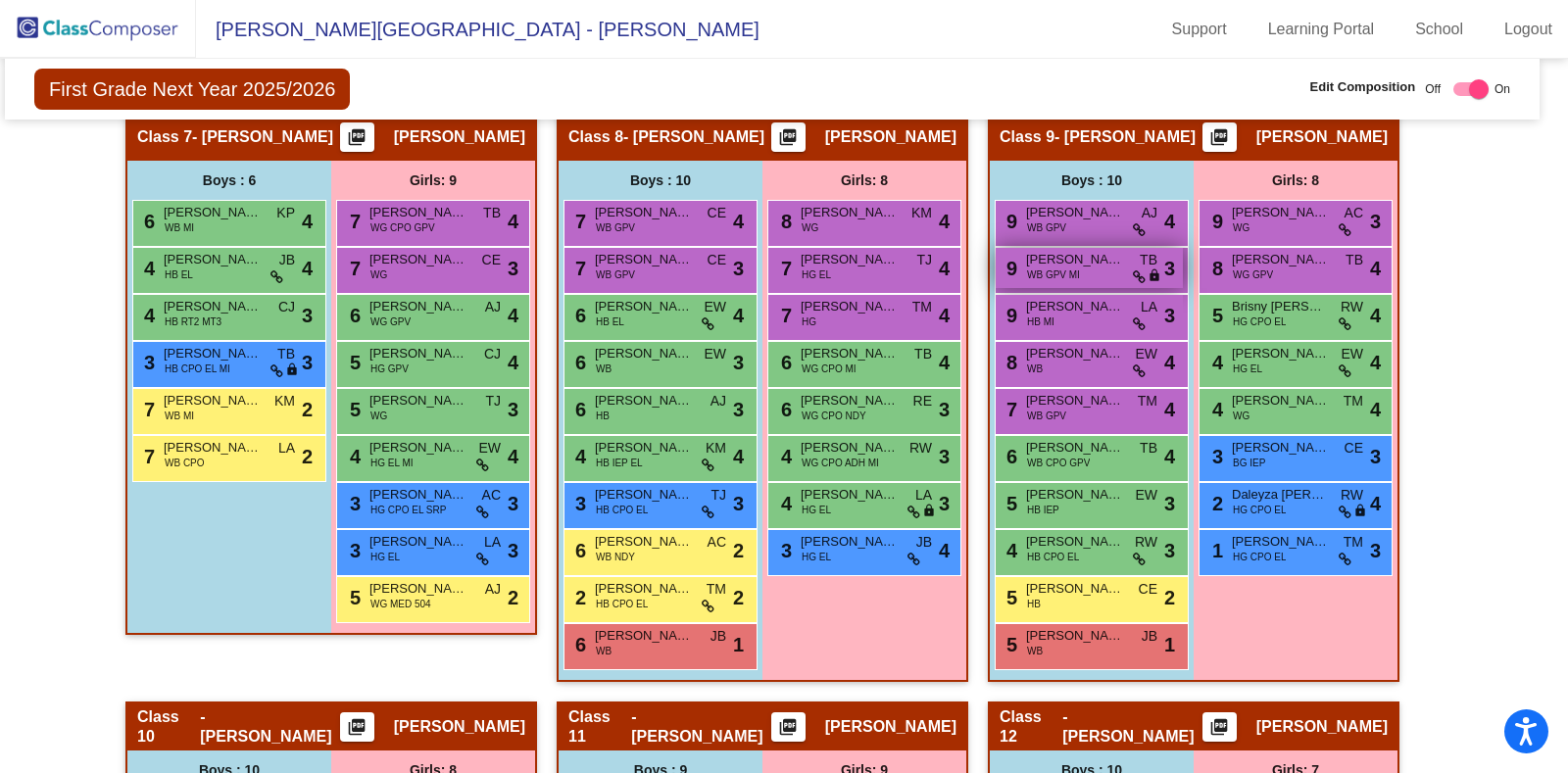 click on "David Emmett Barnes" at bounding box center [1075, 260] 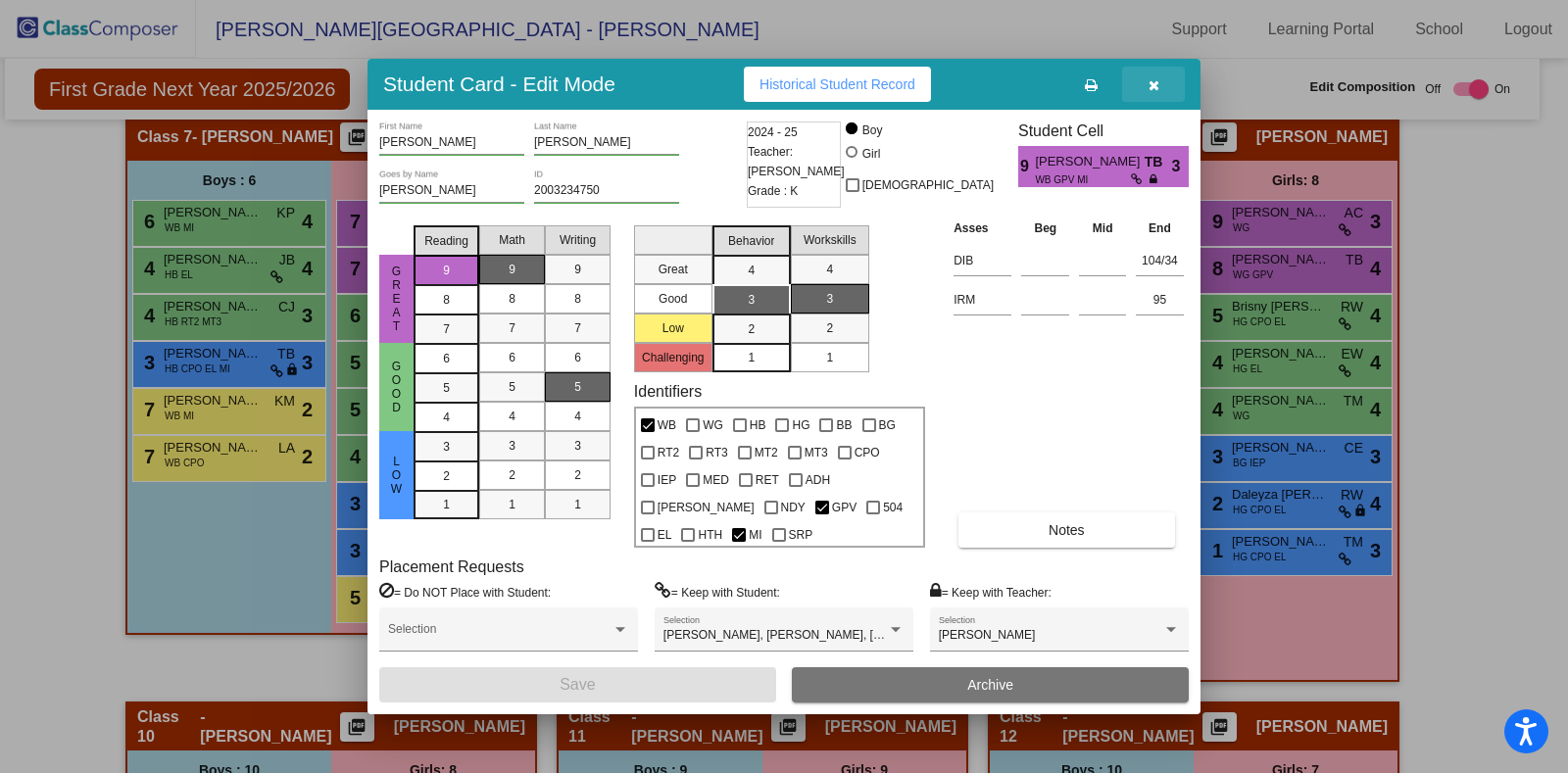 click at bounding box center (1153, 84) 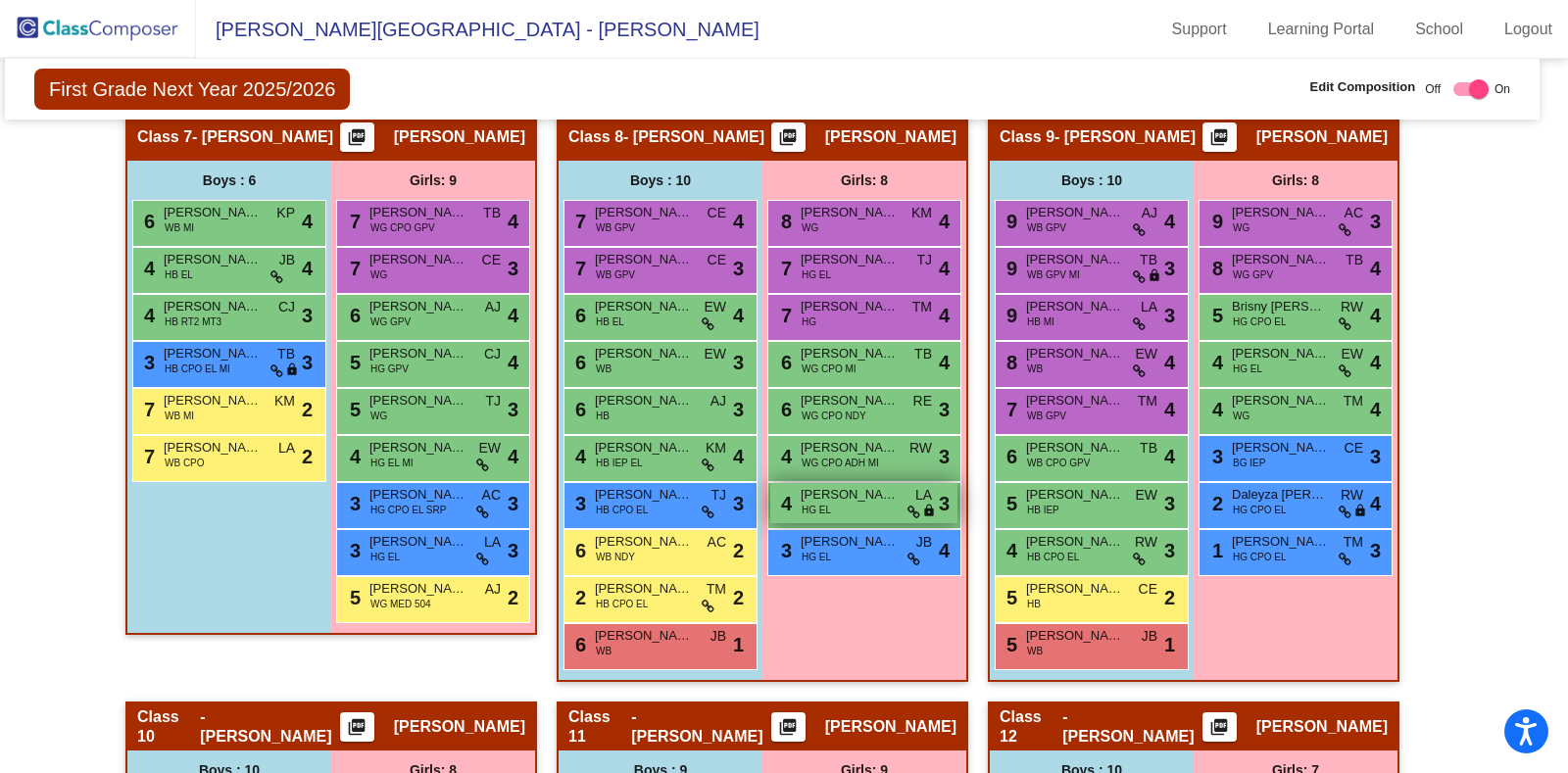 click on "4 Karina Andres Miguel HG EL LA lock do_not_disturb_alt 3" at bounding box center (863, 503) 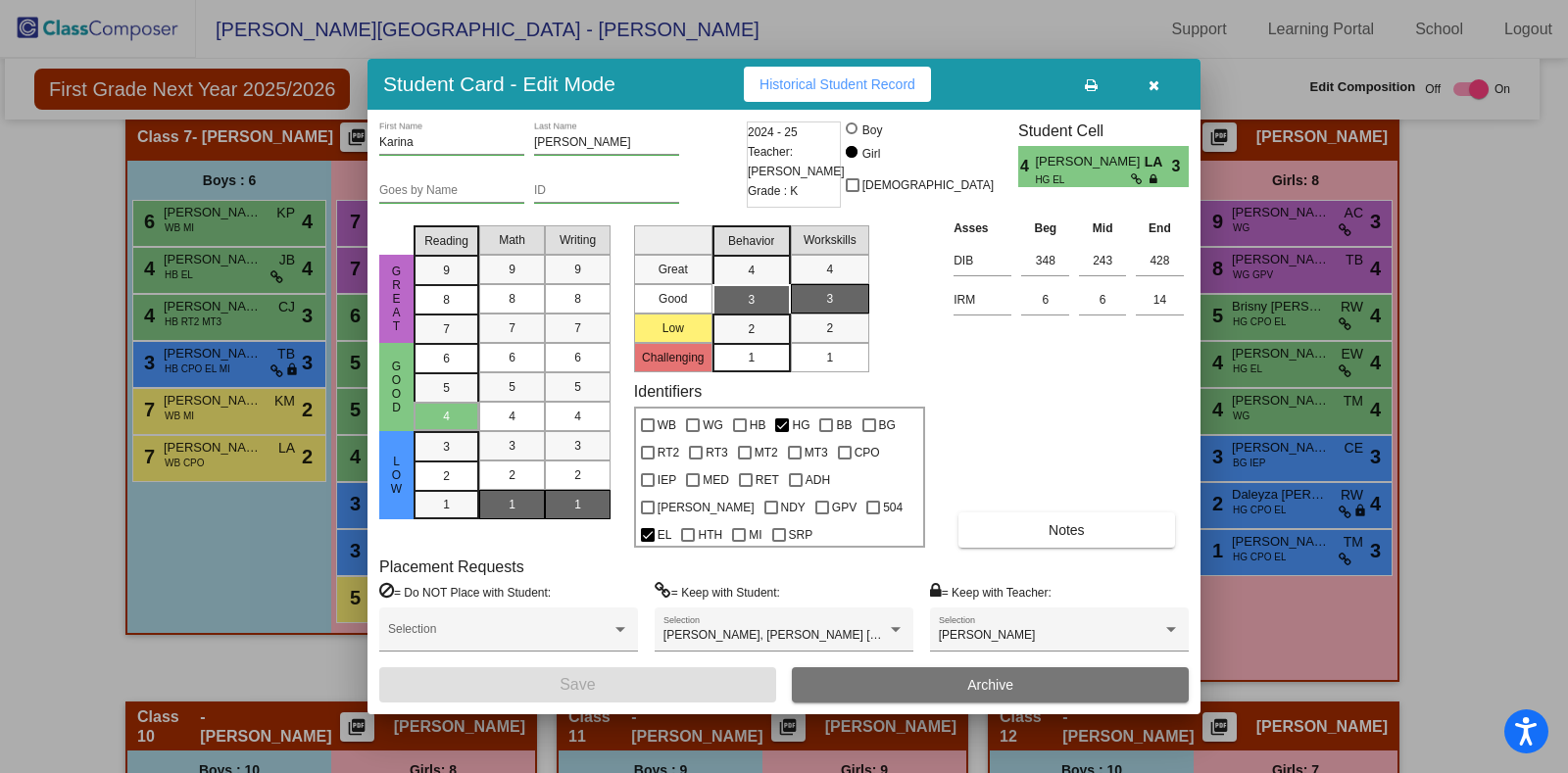 click at bounding box center (1153, 85) 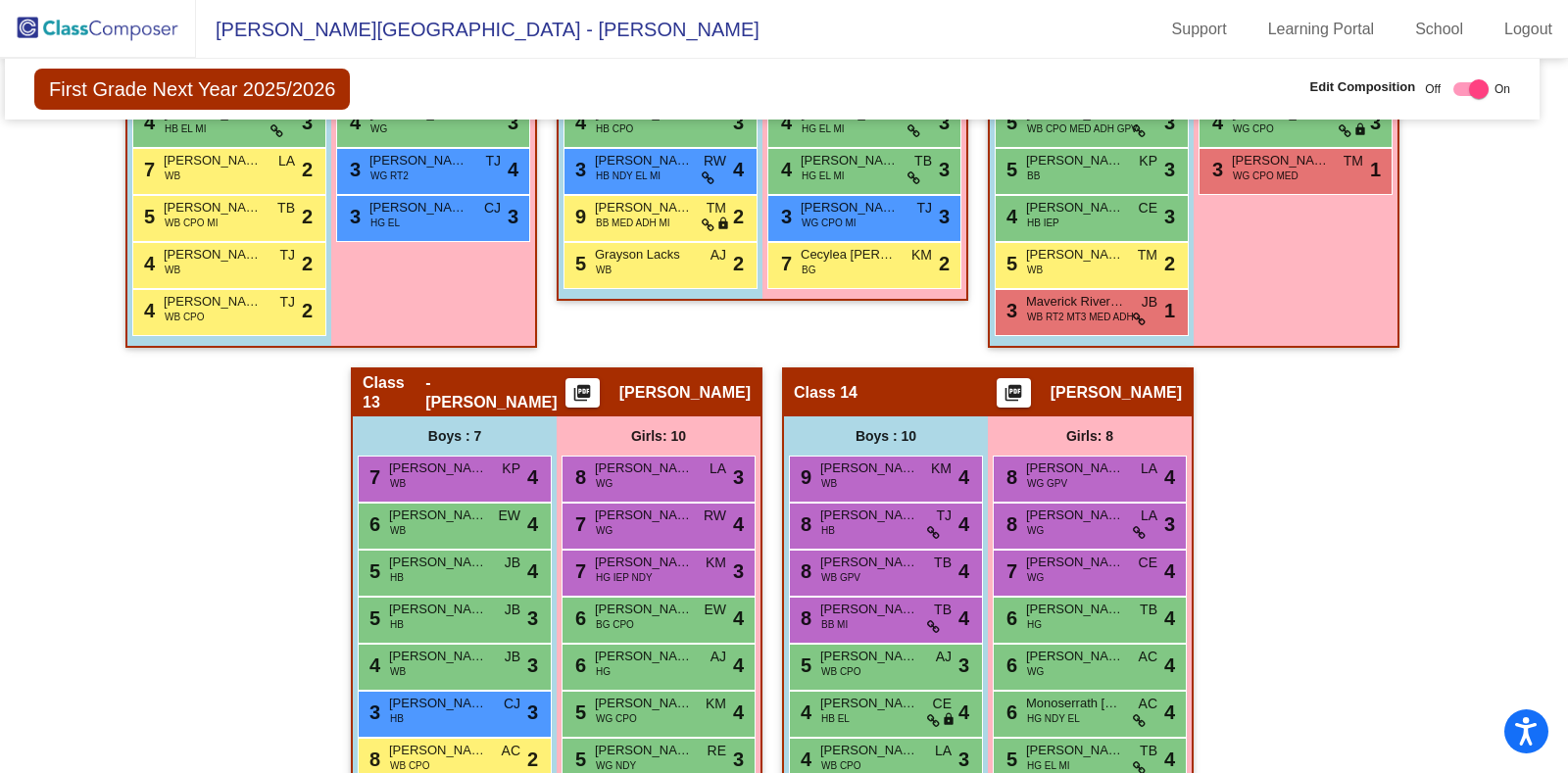 scroll, scrollTop: 3097, scrollLeft: 12, axis: both 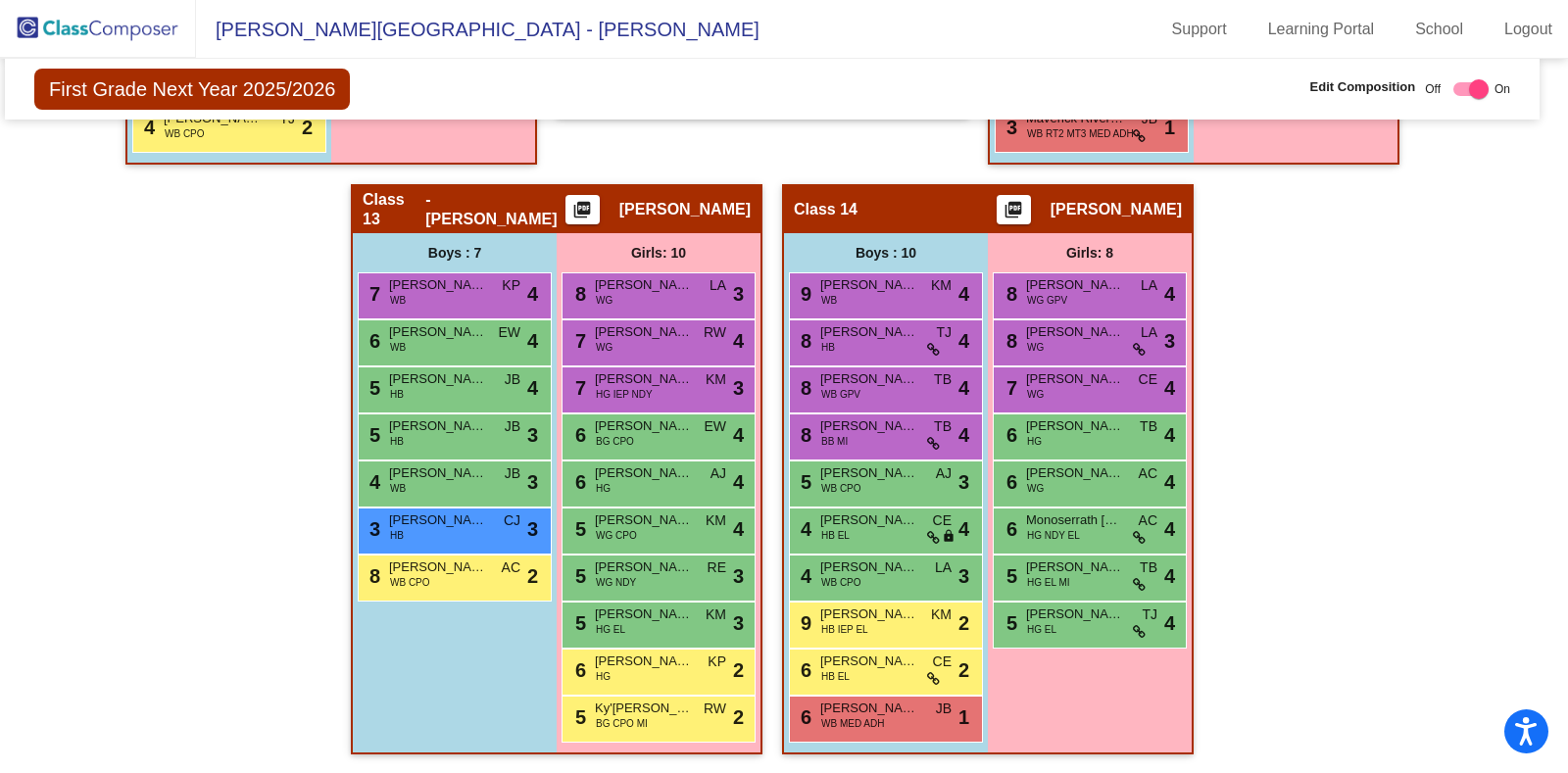 click 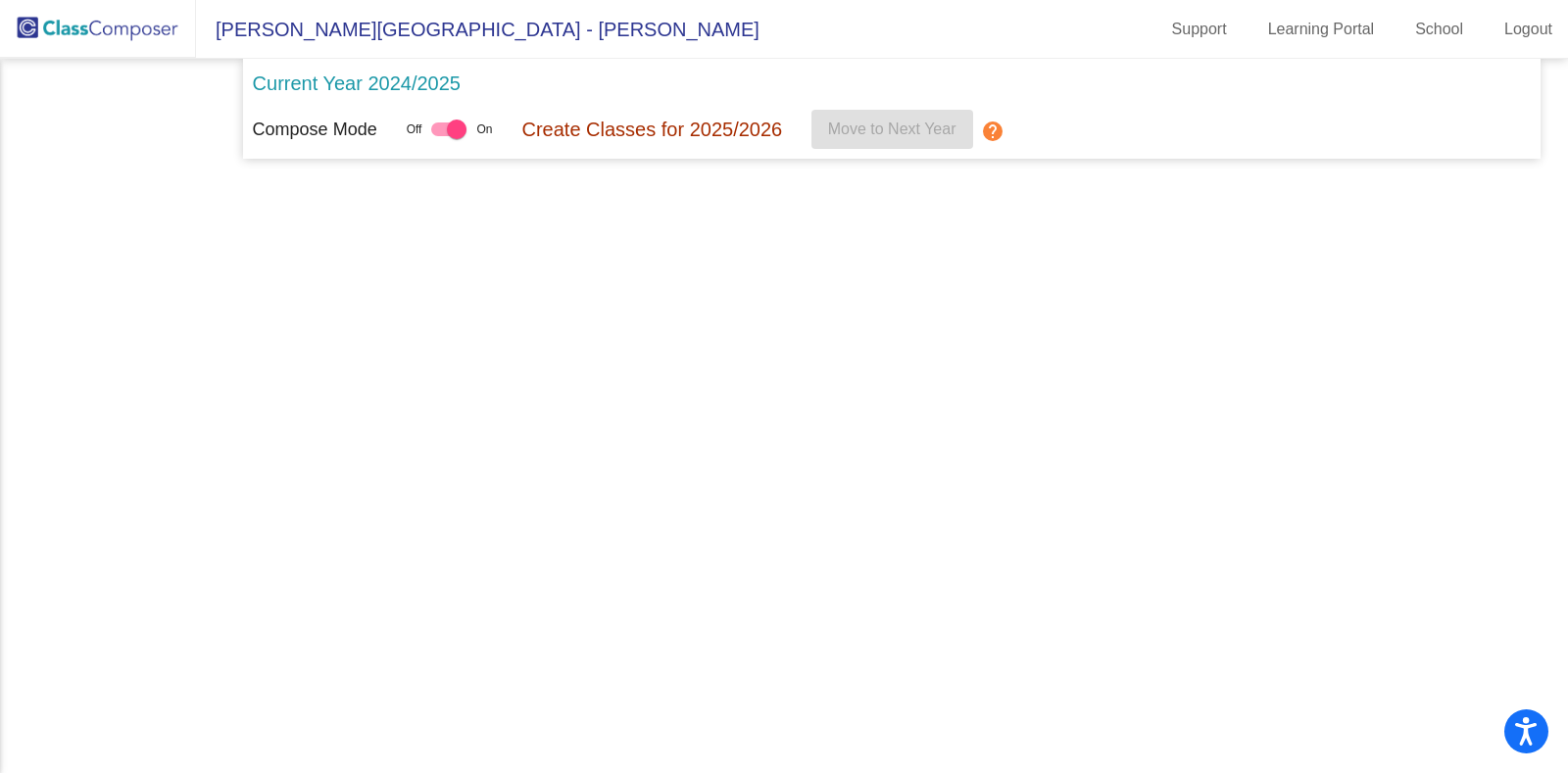 scroll, scrollTop: 0, scrollLeft: 0, axis: both 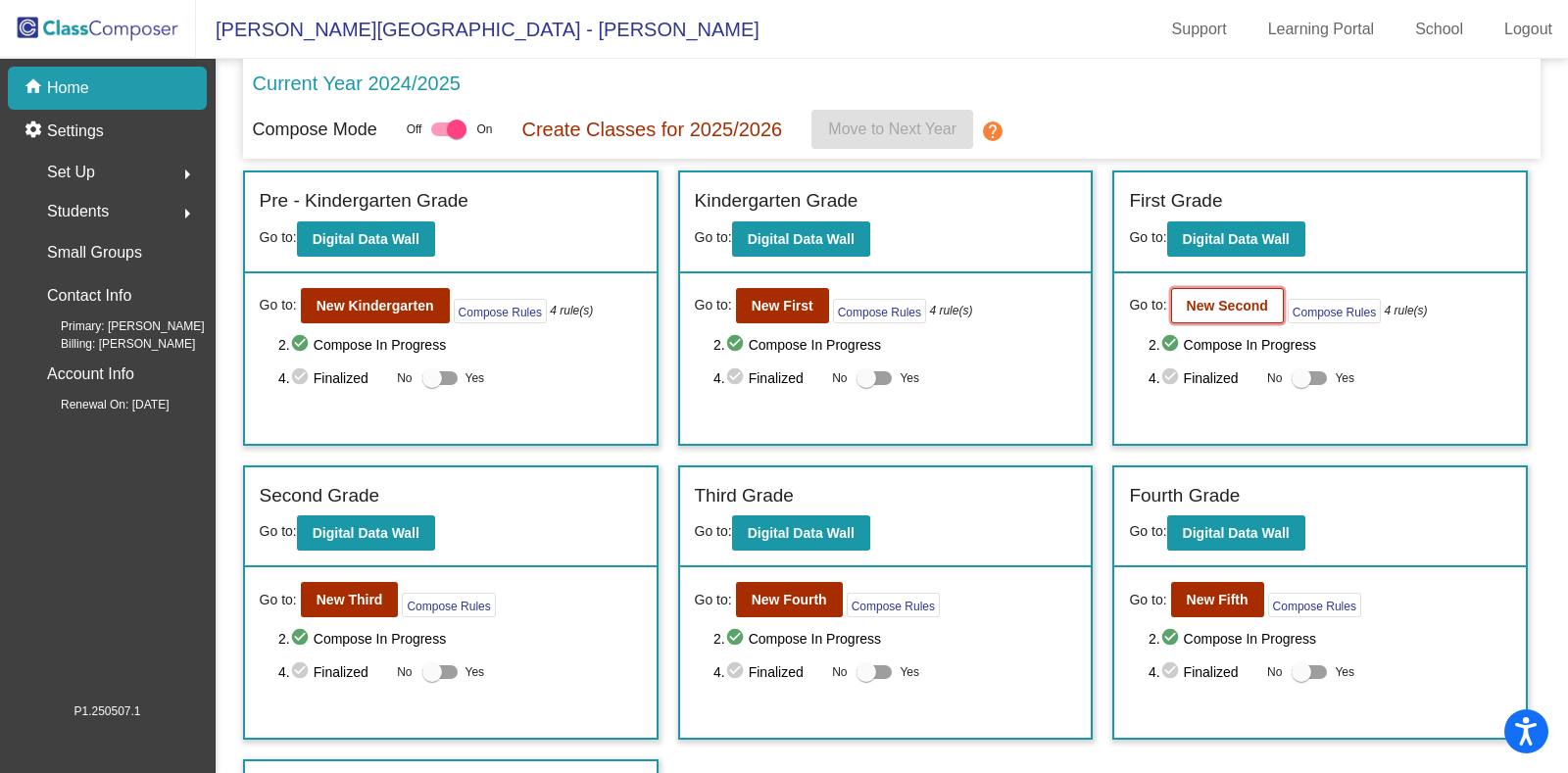 click on "New Second" 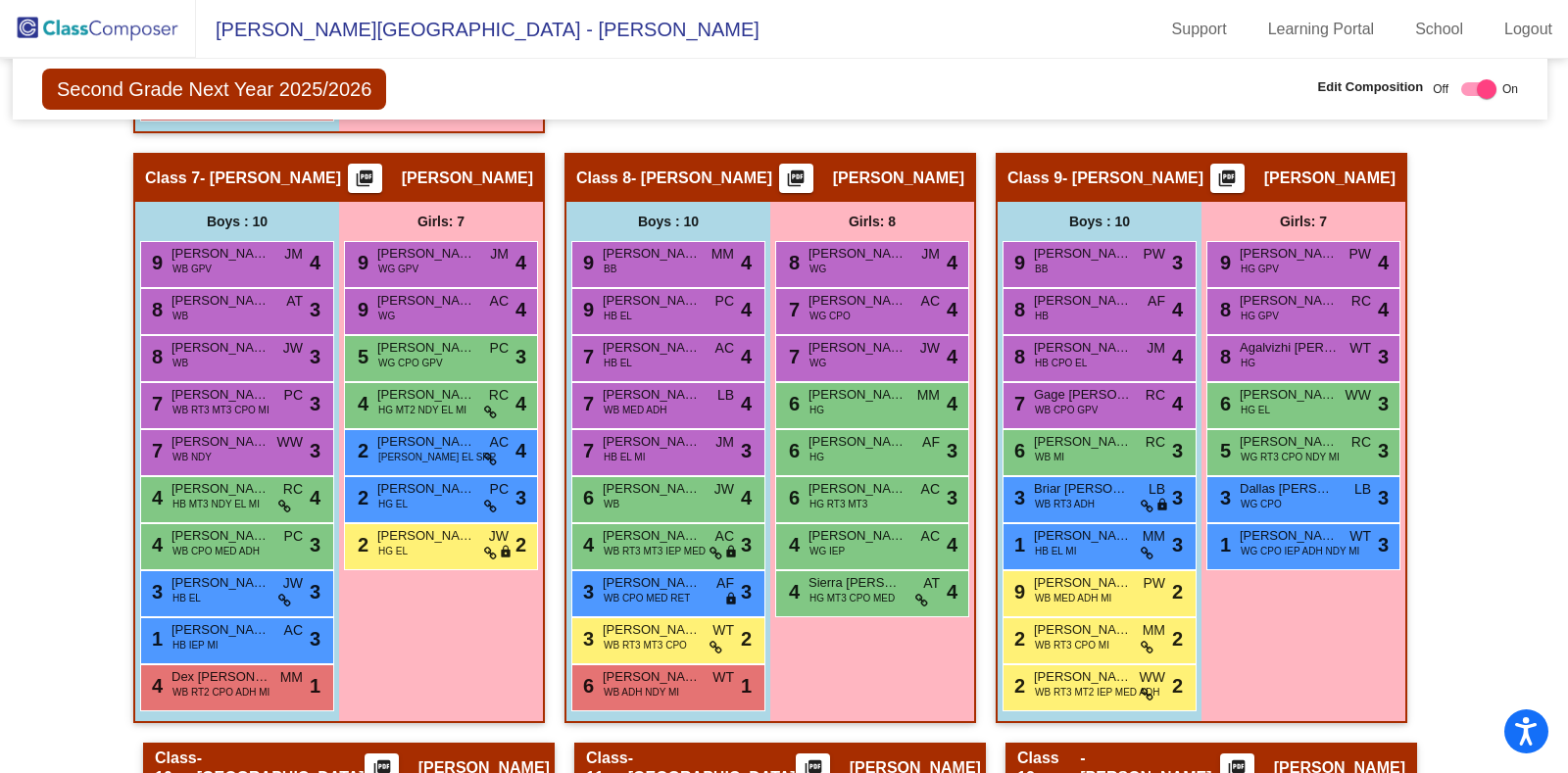 scroll, scrollTop: 1968, scrollLeft: 4, axis: both 